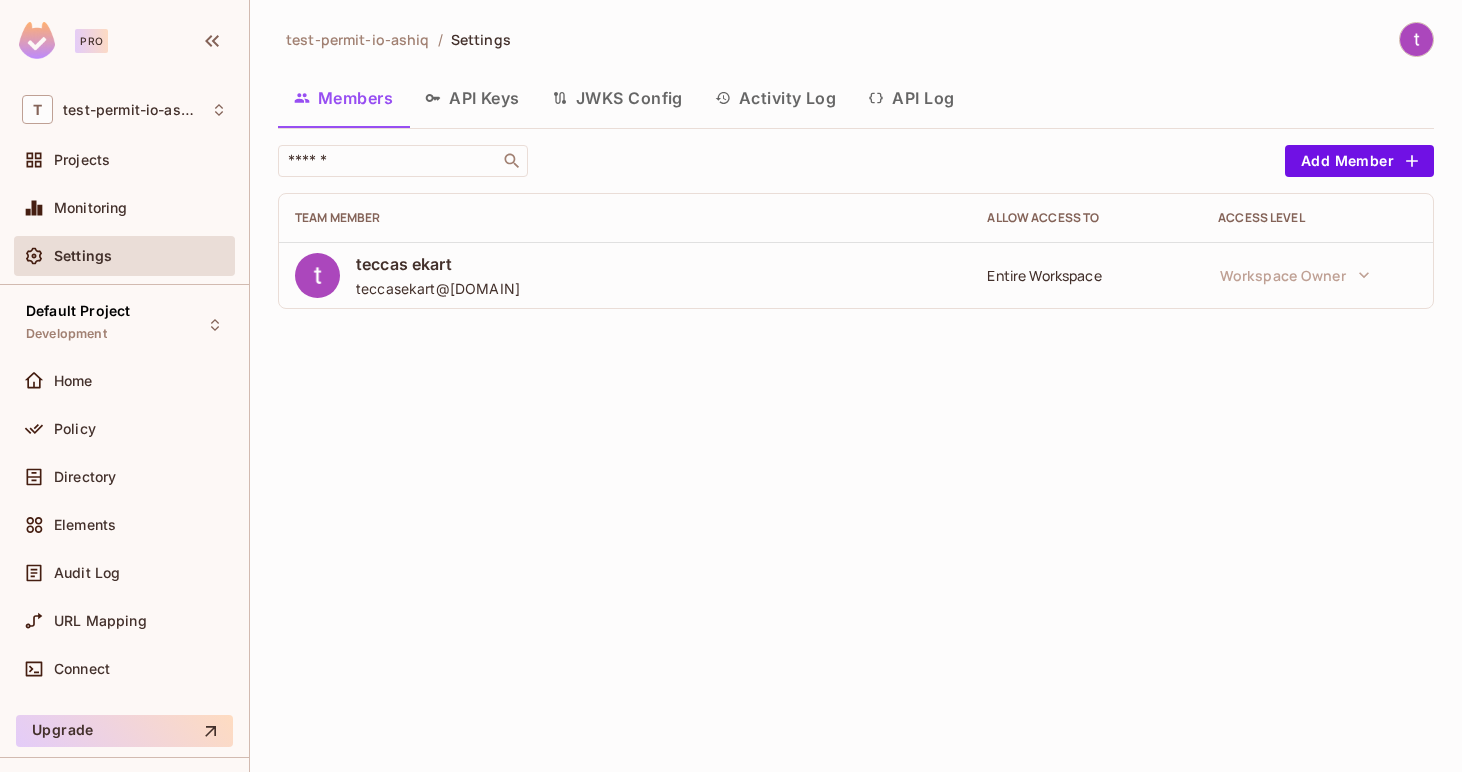 scroll, scrollTop: 0, scrollLeft: 0, axis: both 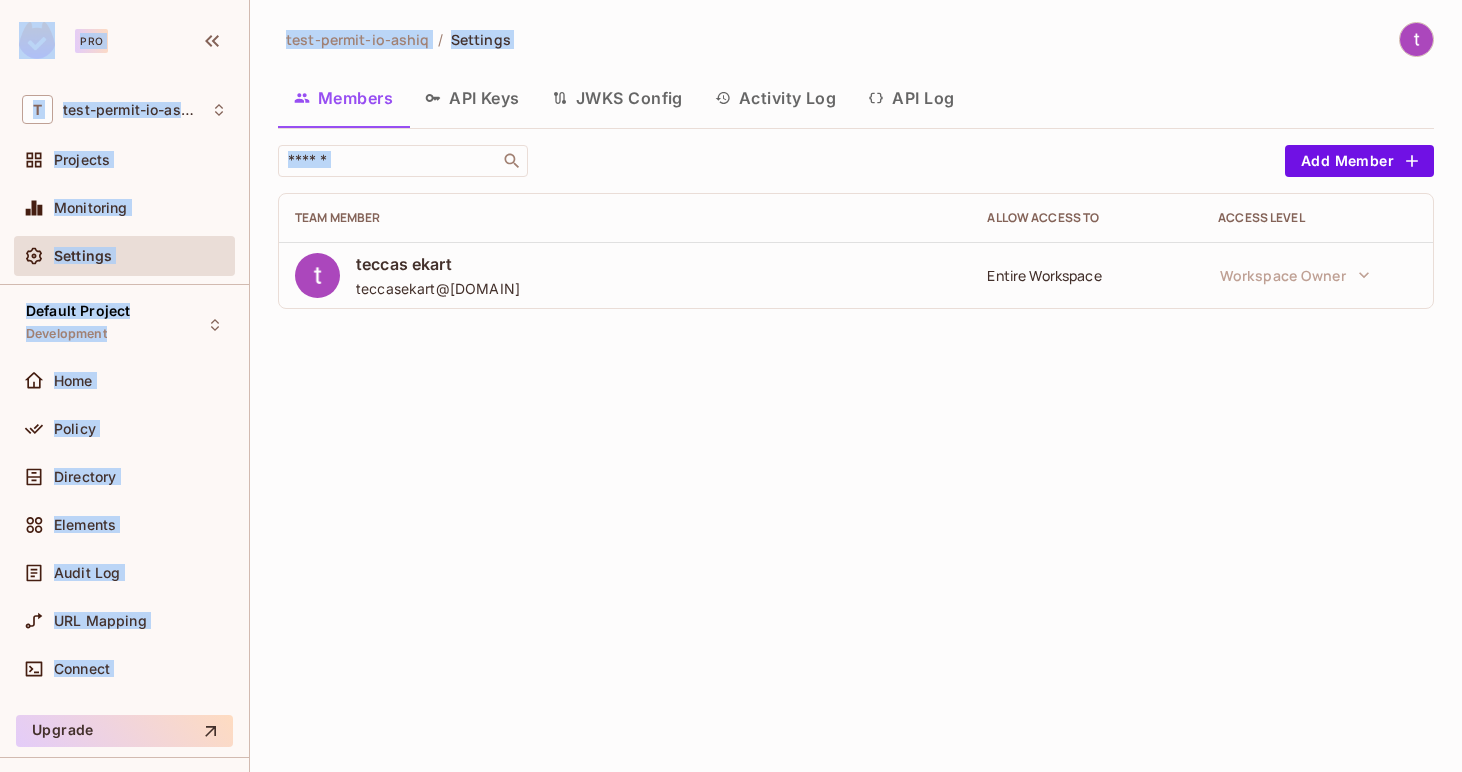 click on "teccas ekart teccasekart@[DOMAIN] Entire Workspace Workspace Owner" at bounding box center [856, 386] 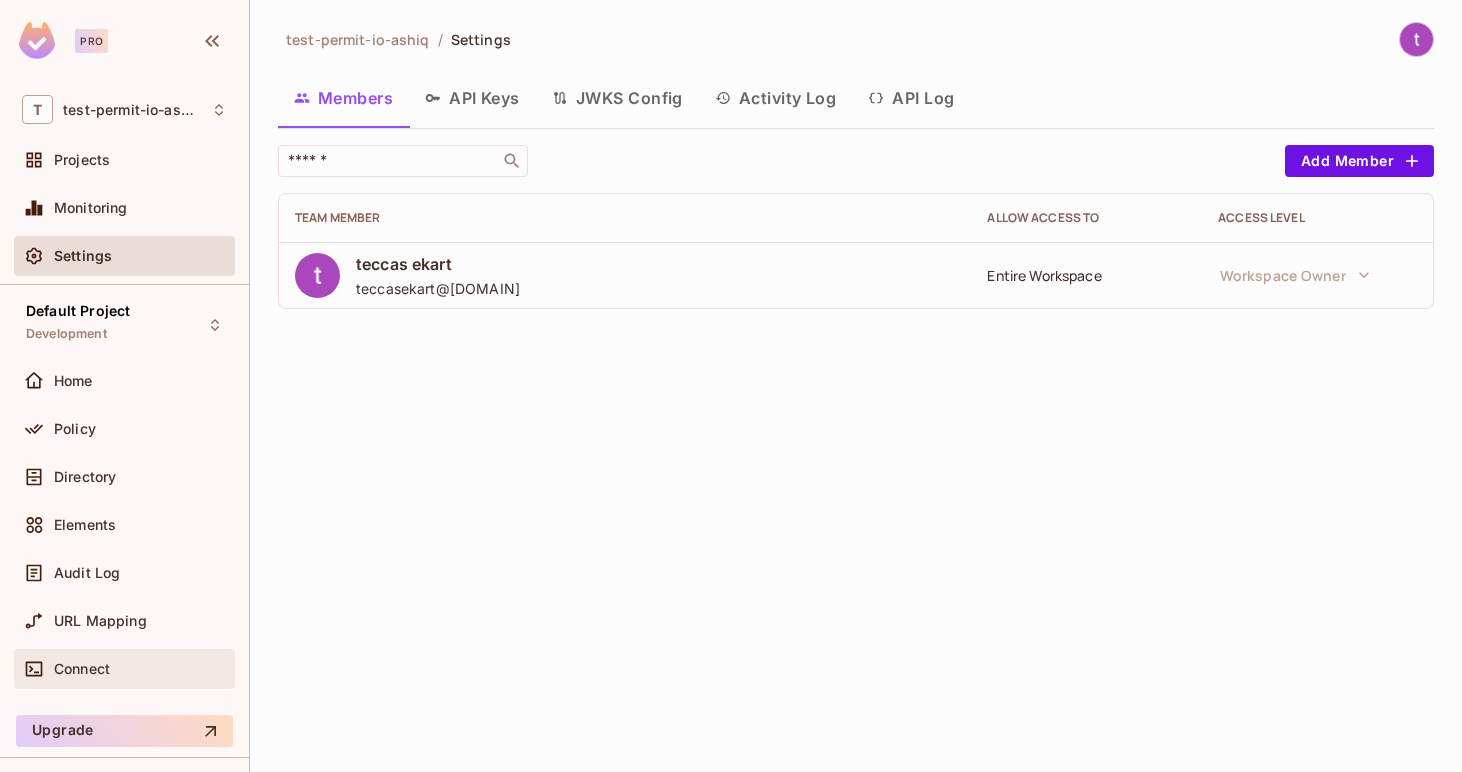 scroll, scrollTop: 49, scrollLeft: 0, axis: vertical 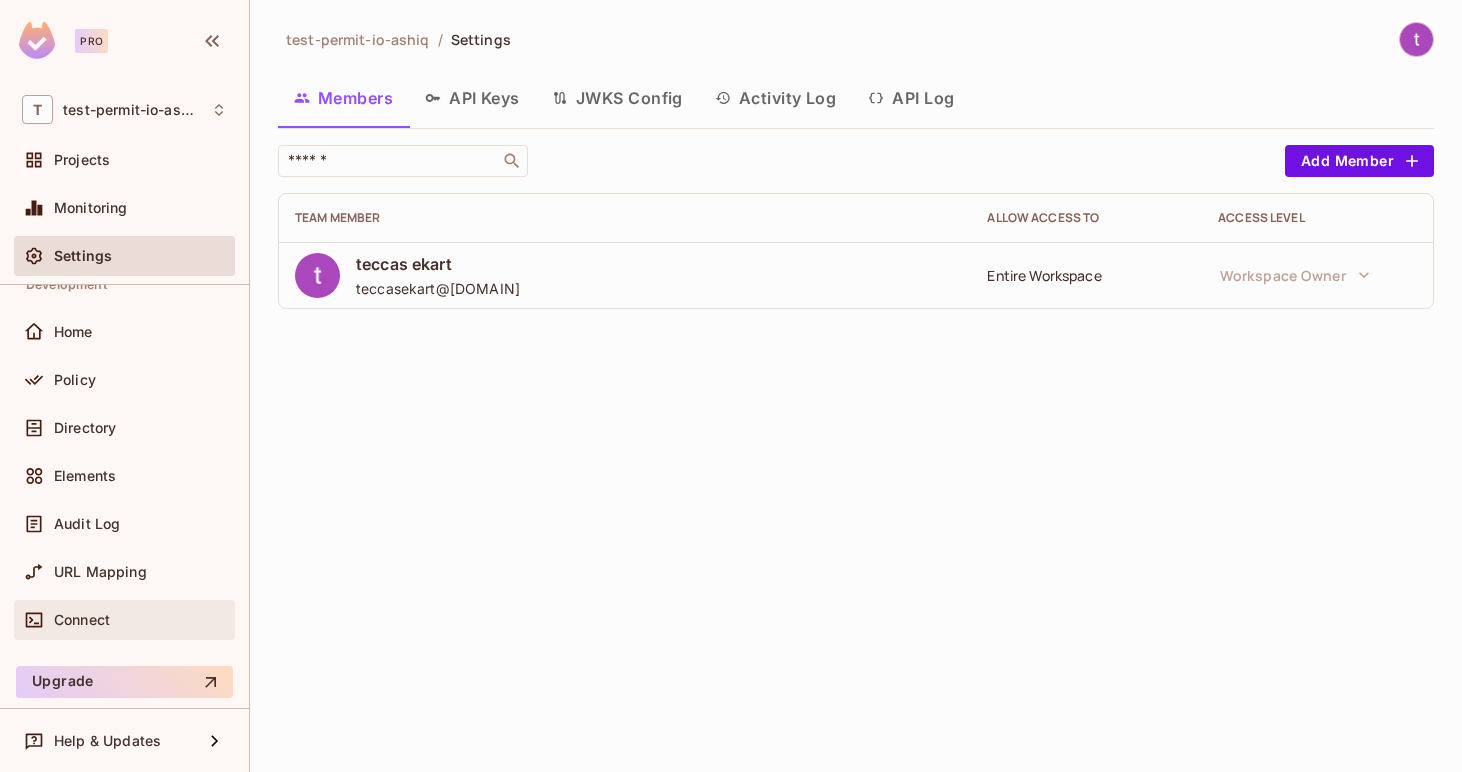 click on "Connect" at bounding box center (140, 620) 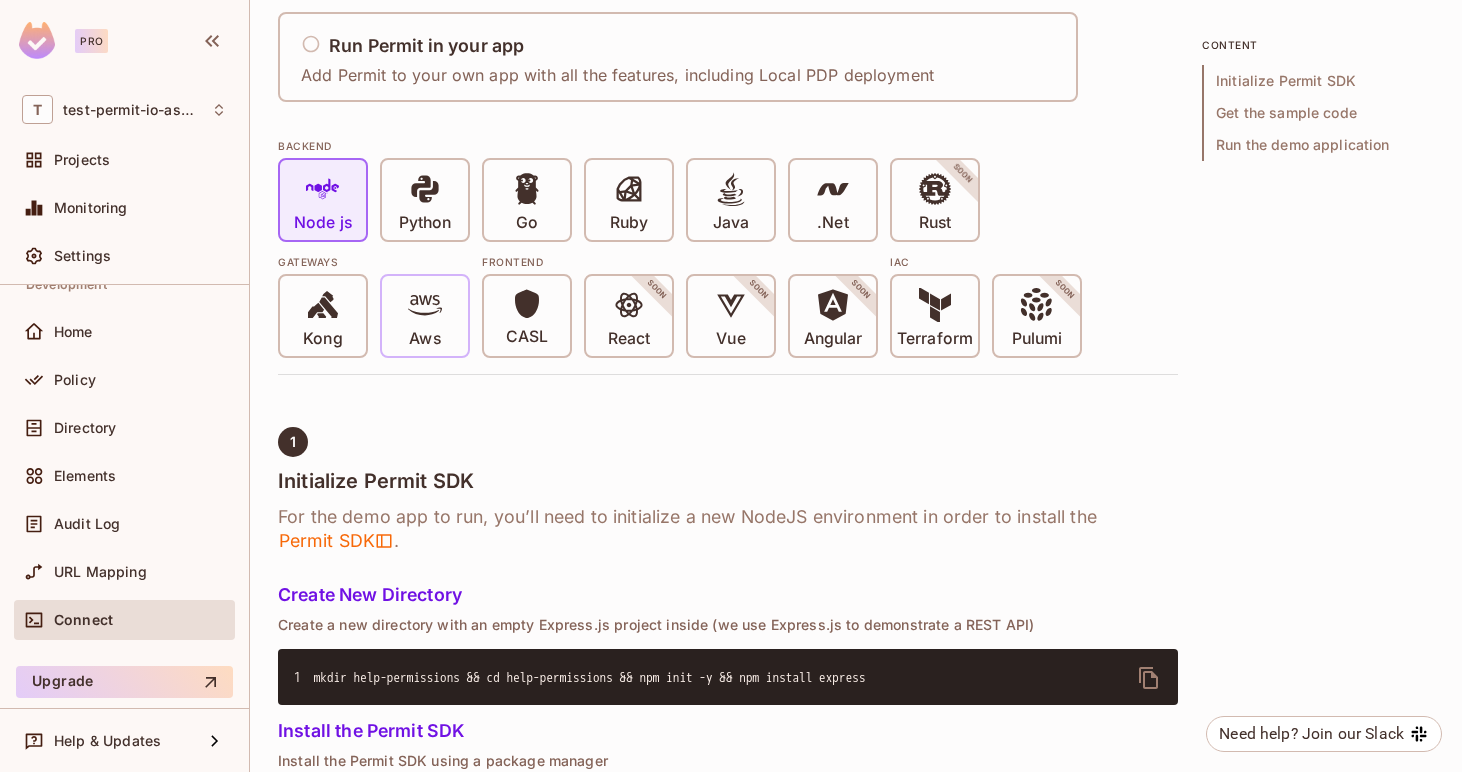 scroll, scrollTop: 528, scrollLeft: 0, axis: vertical 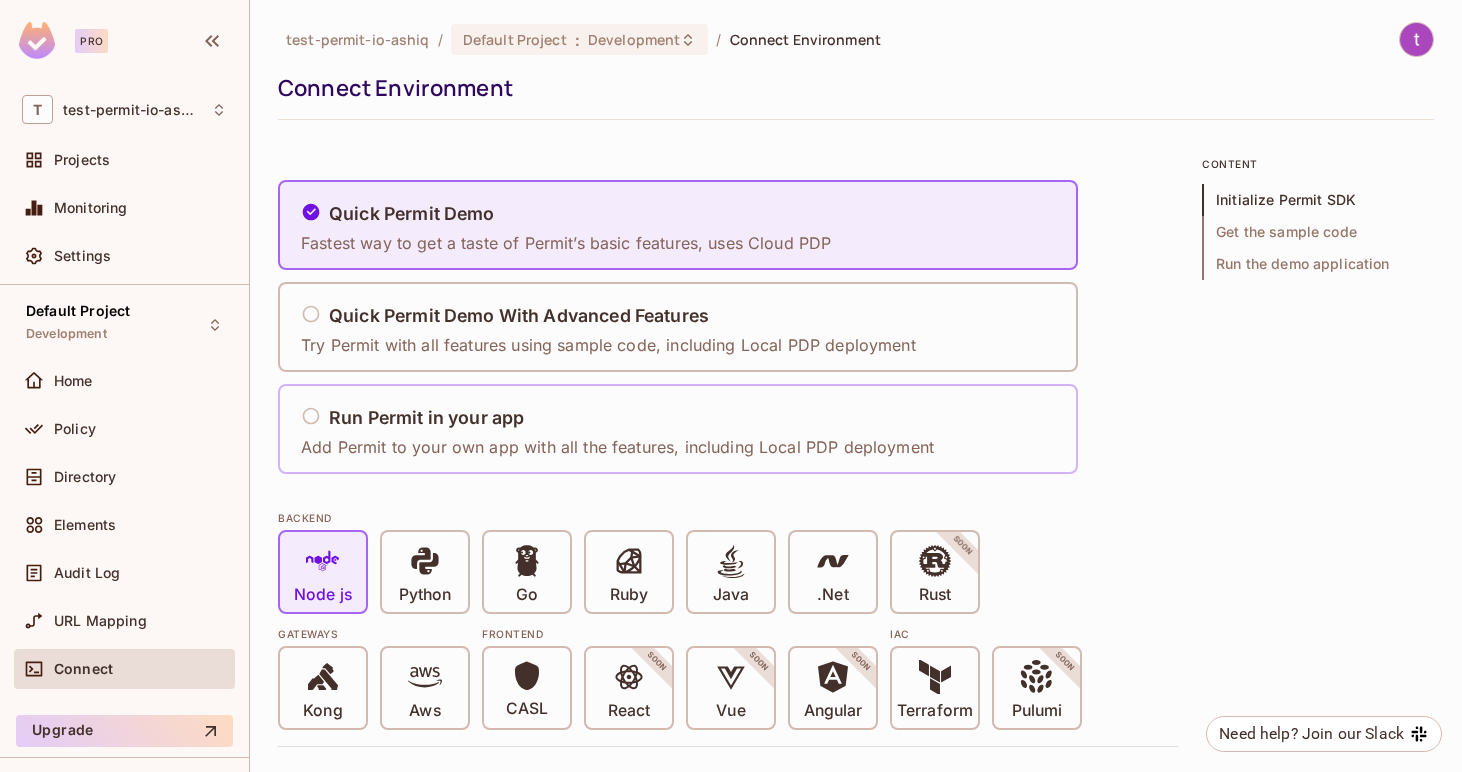 click on "Run Permit in your app" at bounding box center [617, 418] 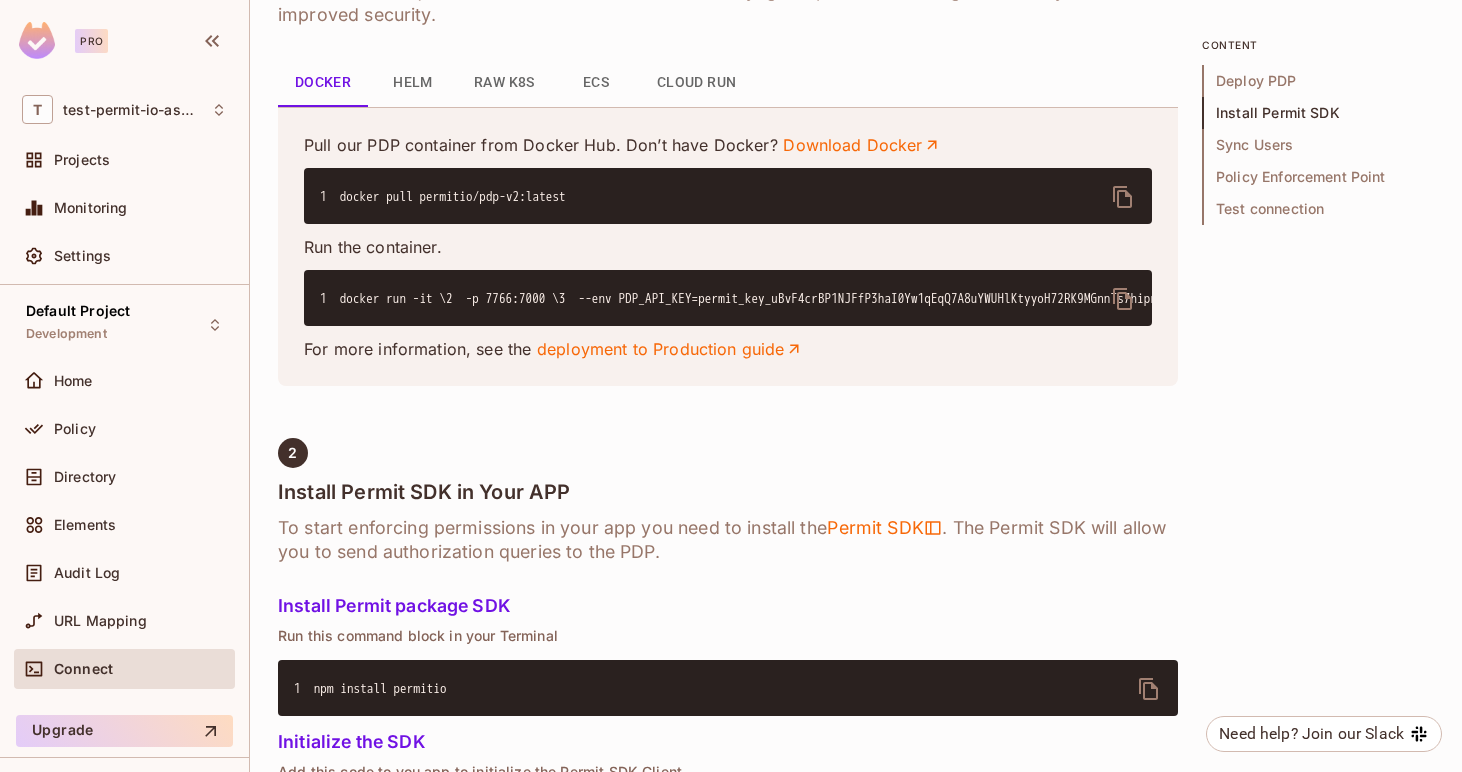 scroll, scrollTop: 921, scrollLeft: 0, axis: vertical 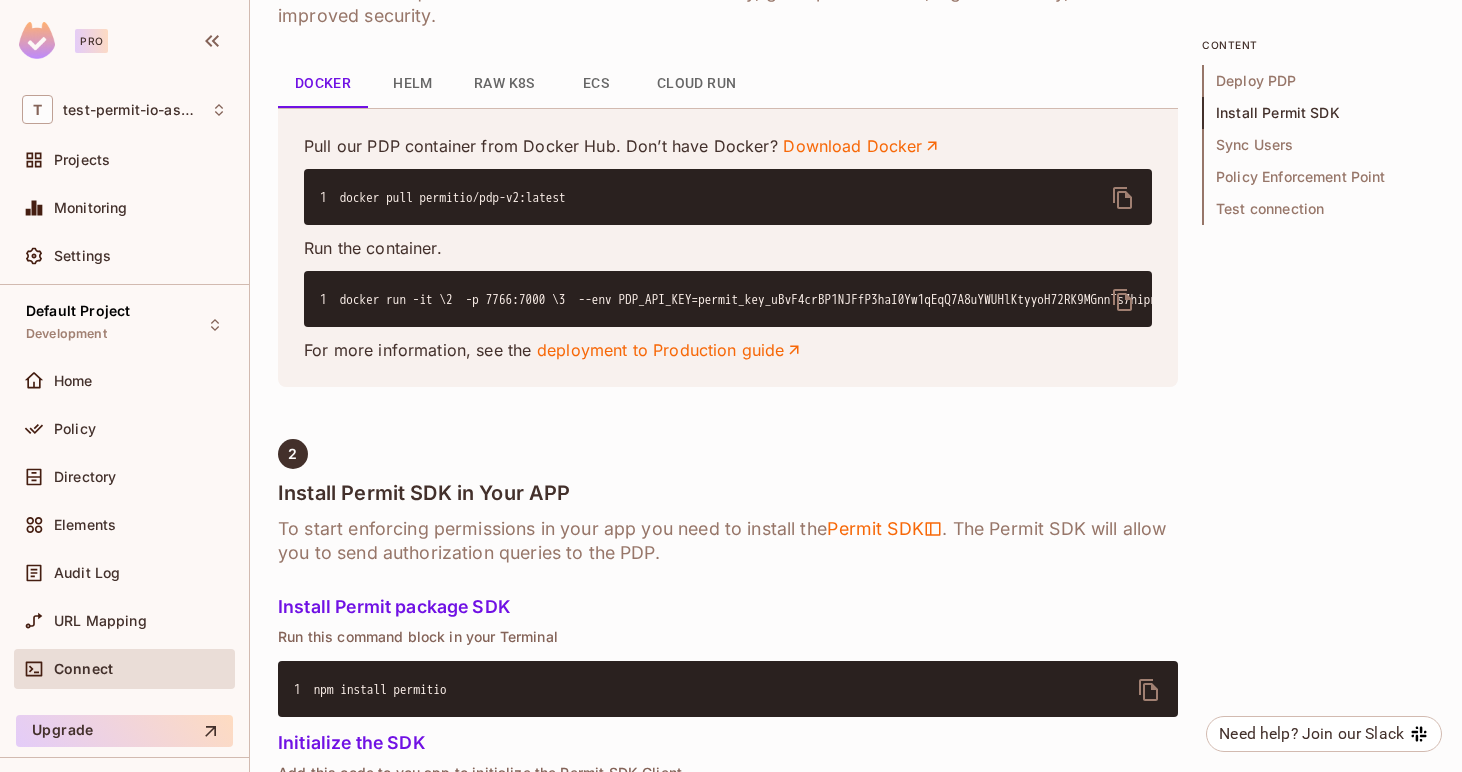 click at bounding box center [1123, 198] 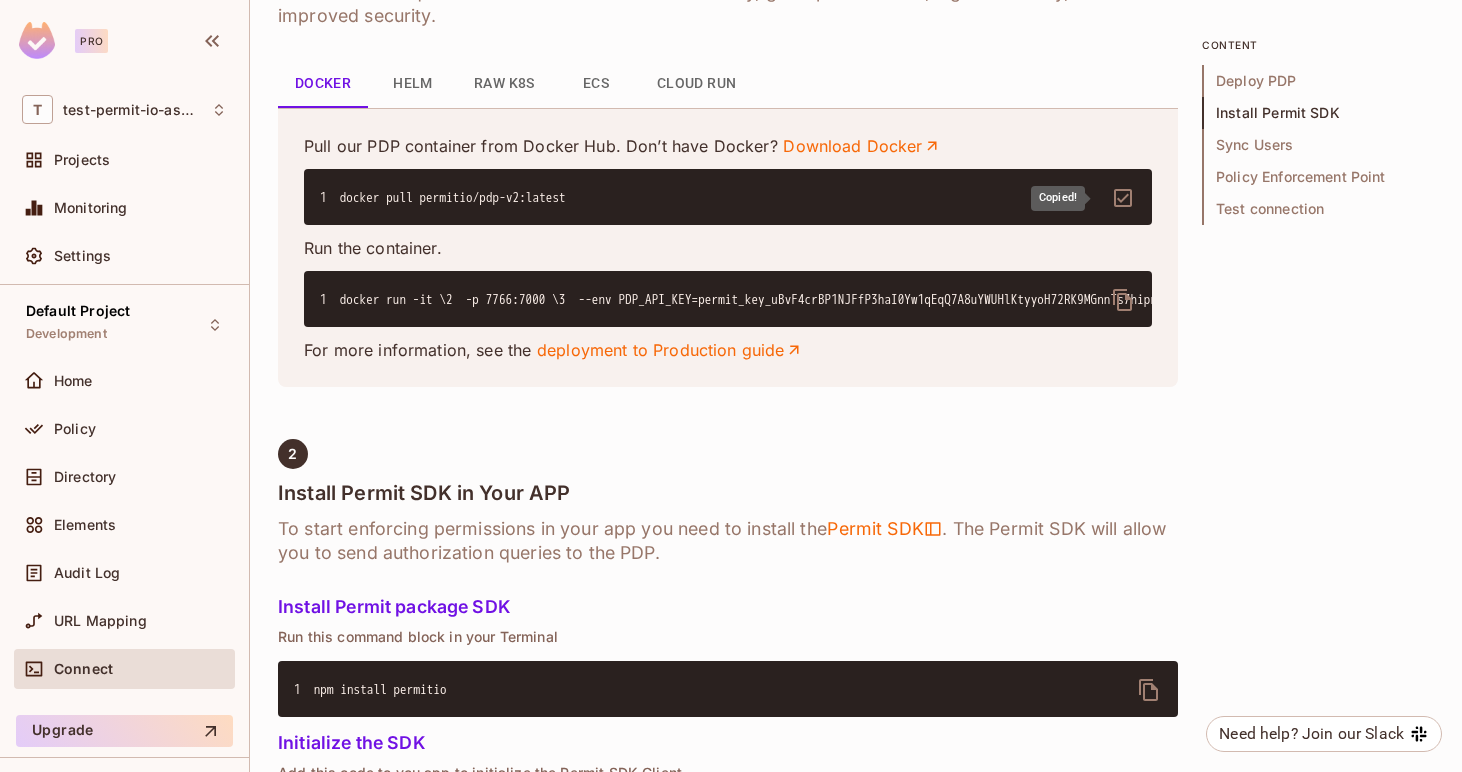 click at bounding box center (1123, 198) 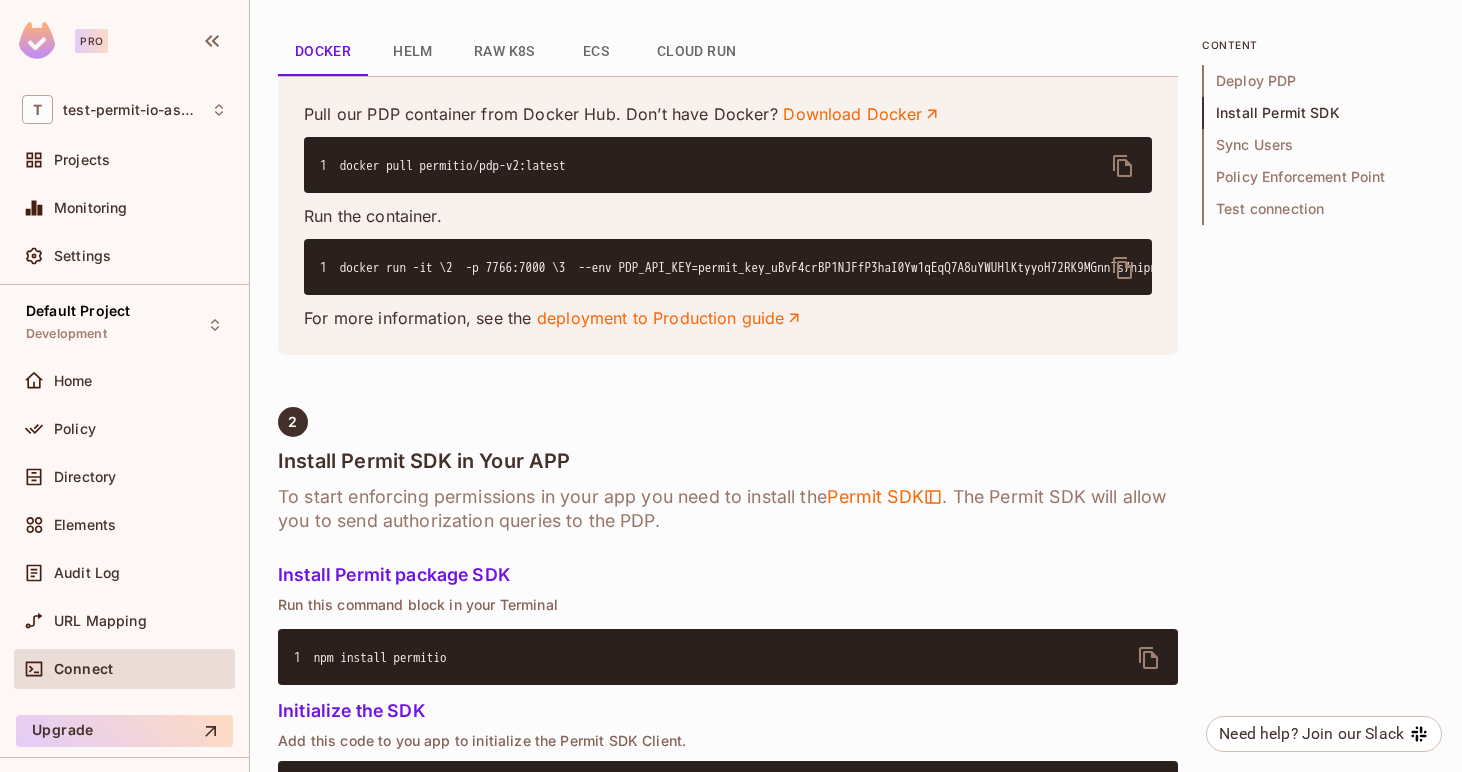 scroll, scrollTop: 955, scrollLeft: 0, axis: vertical 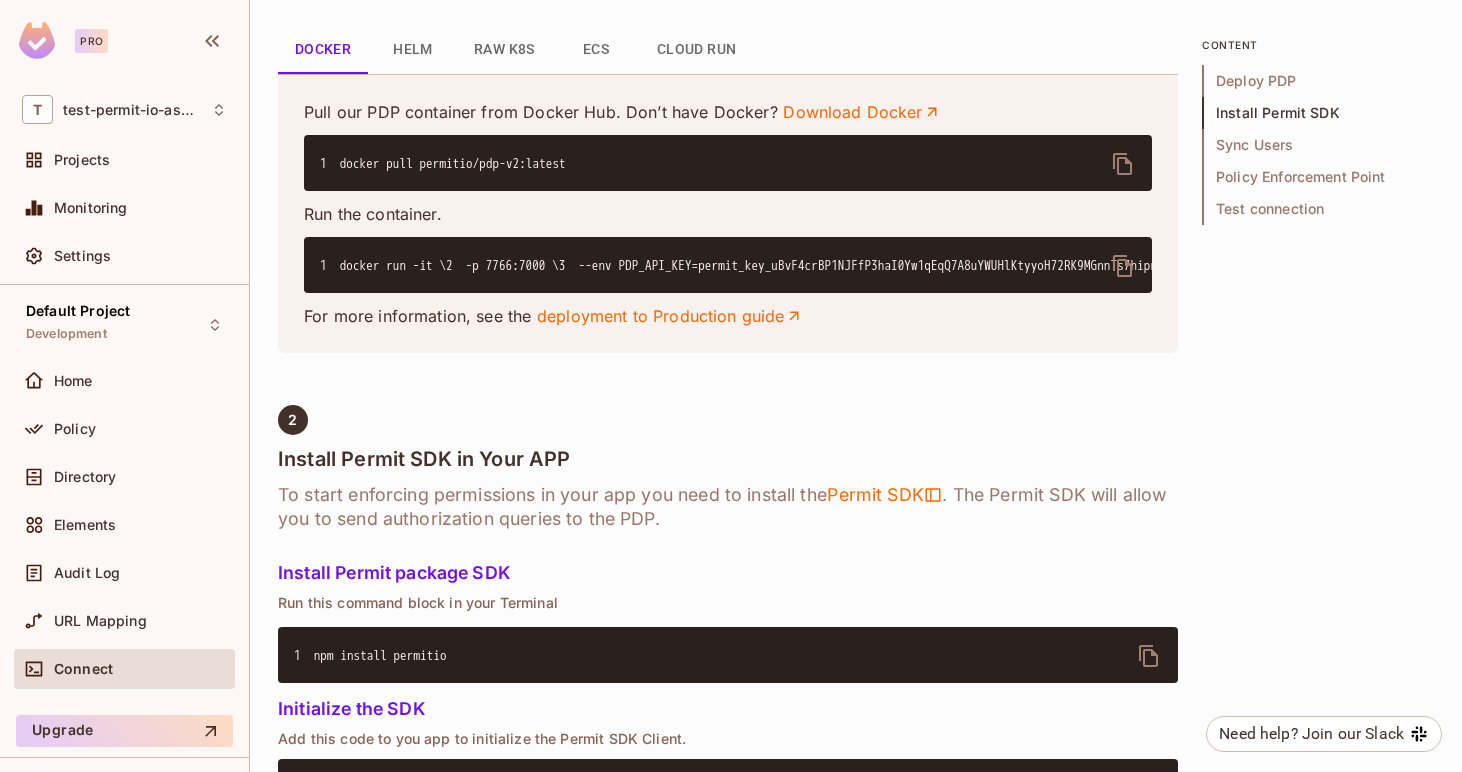 drag, startPoint x: 577, startPoint y: 364, endPoint x: 320, endPoint y: 259, distance: 277.62204 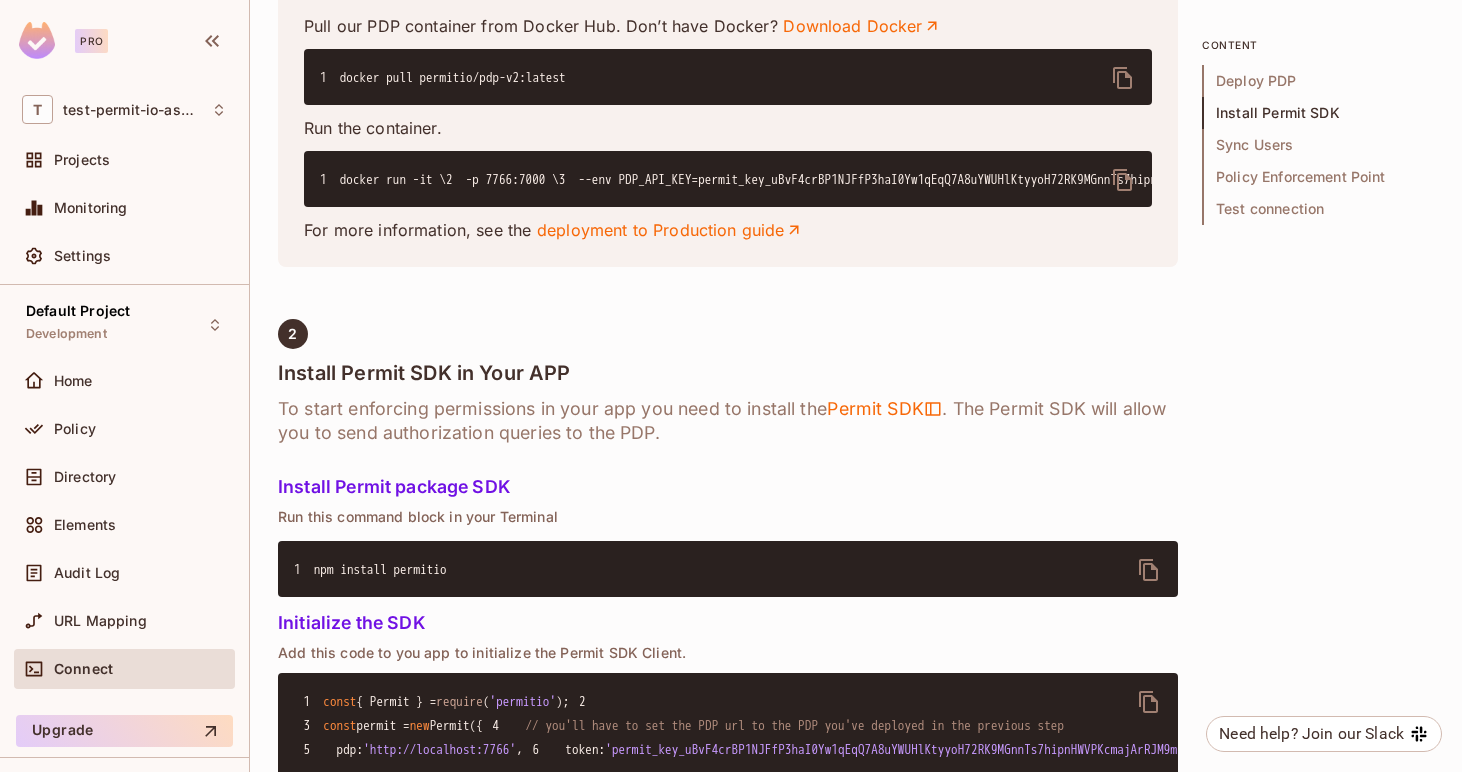 scroll, scrollTop: 1009, scrollLeft: 0, axis: vertical 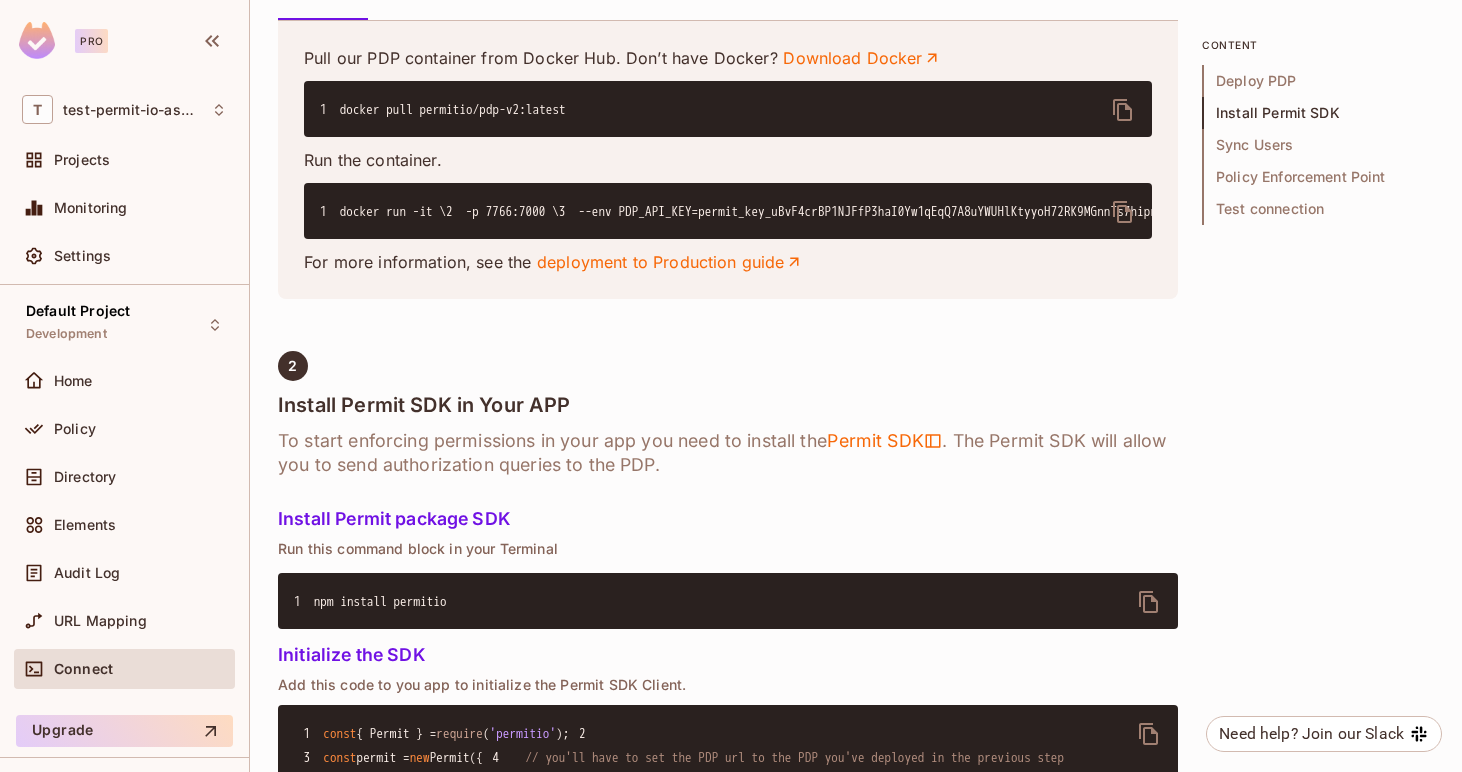 click at bounding box center (1123, 212) 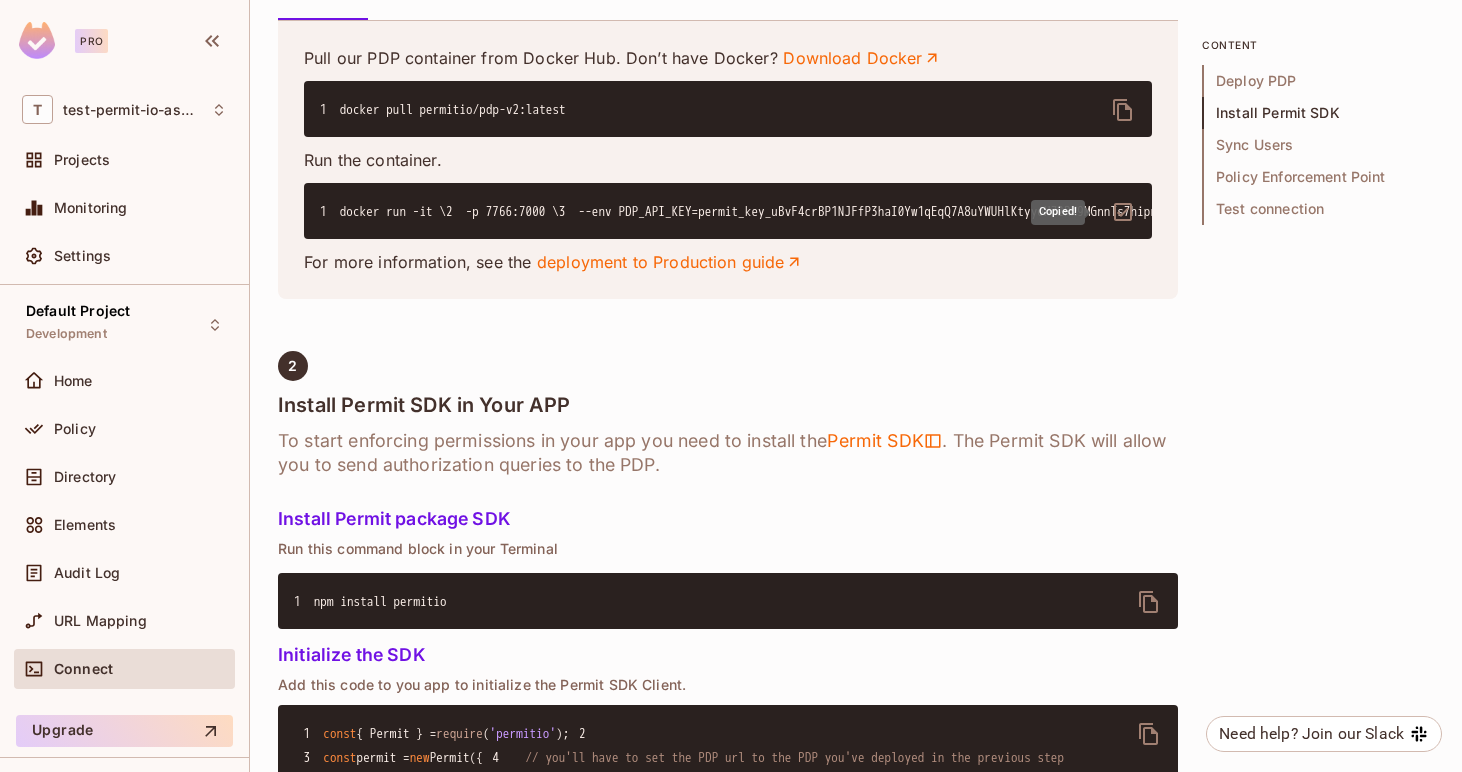 click 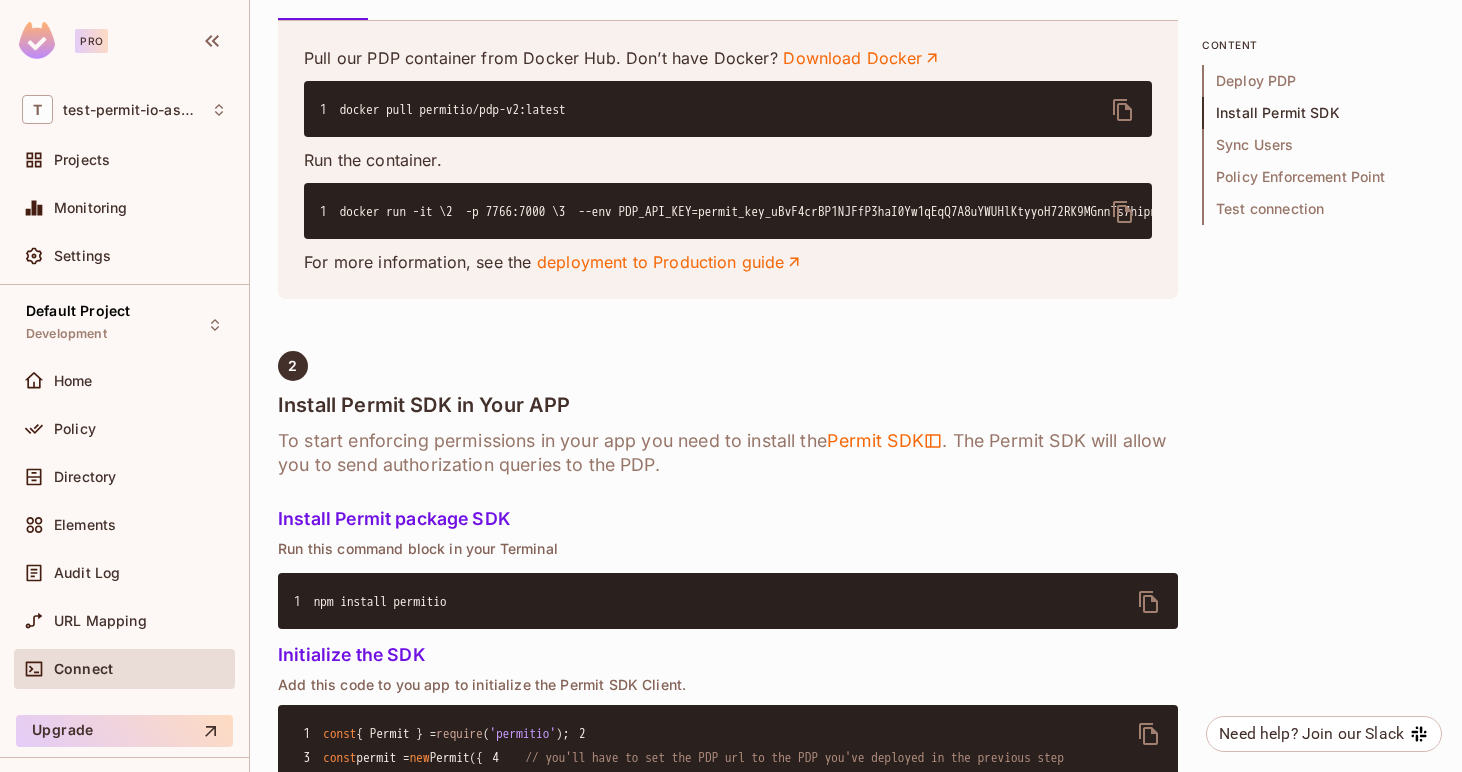 type 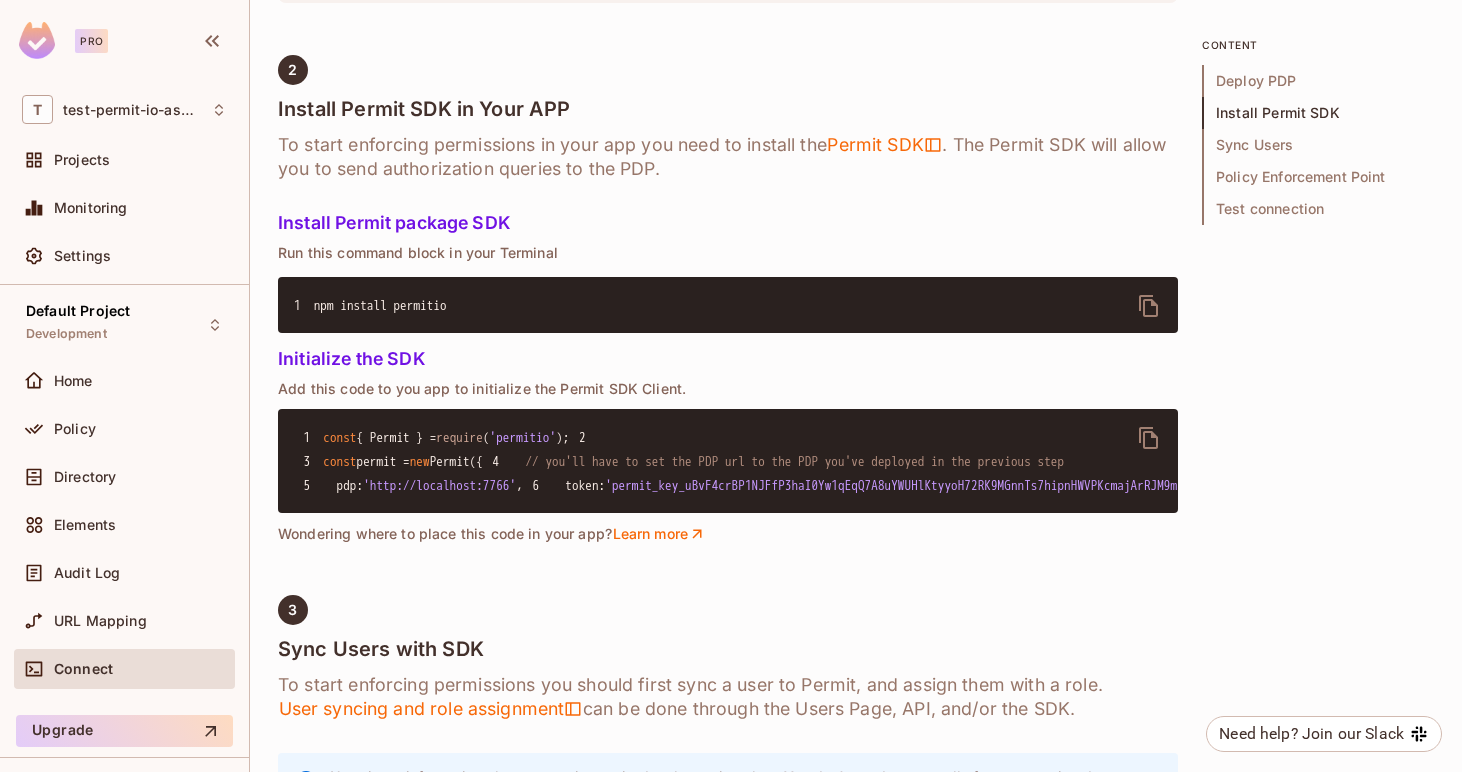 scroll, scrollTop: 1314, scrollLeft: 0, axis: vertical 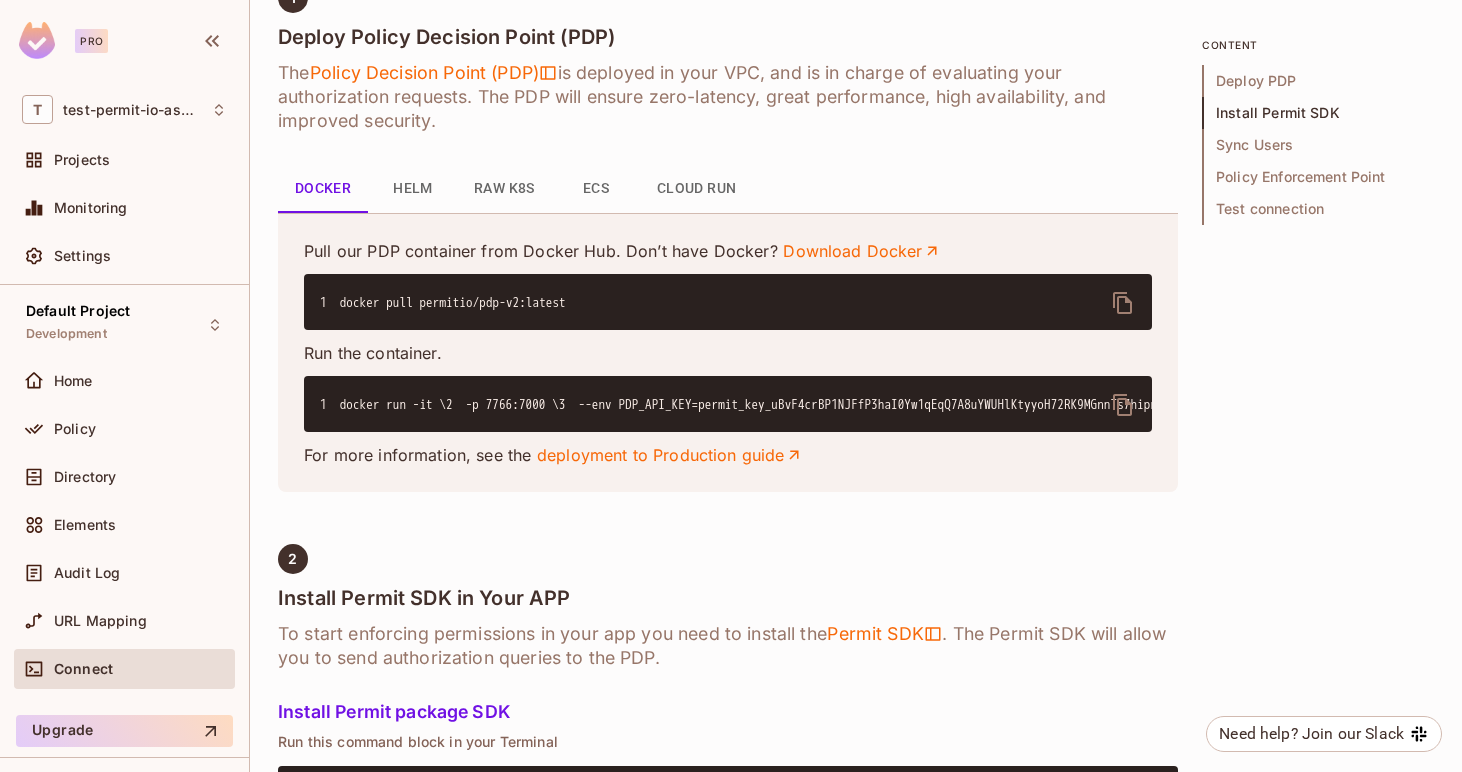 click on "1 docker run -it \
2   -p 7766:7000 \
3   --env PDP_API_KEY=permit_key_uBvF4crBP1NJFfP3haI0Yw1qEqQ7A8uYWUHlKtyyoH72RK9MGnnTs7hipnHWVPKcmajArRJM9m0an95ByxYWi8 \
4   --env PDP_DEBUG=True \
5   permitio/pdp-v2:latest" at bounding box center (728, 404) 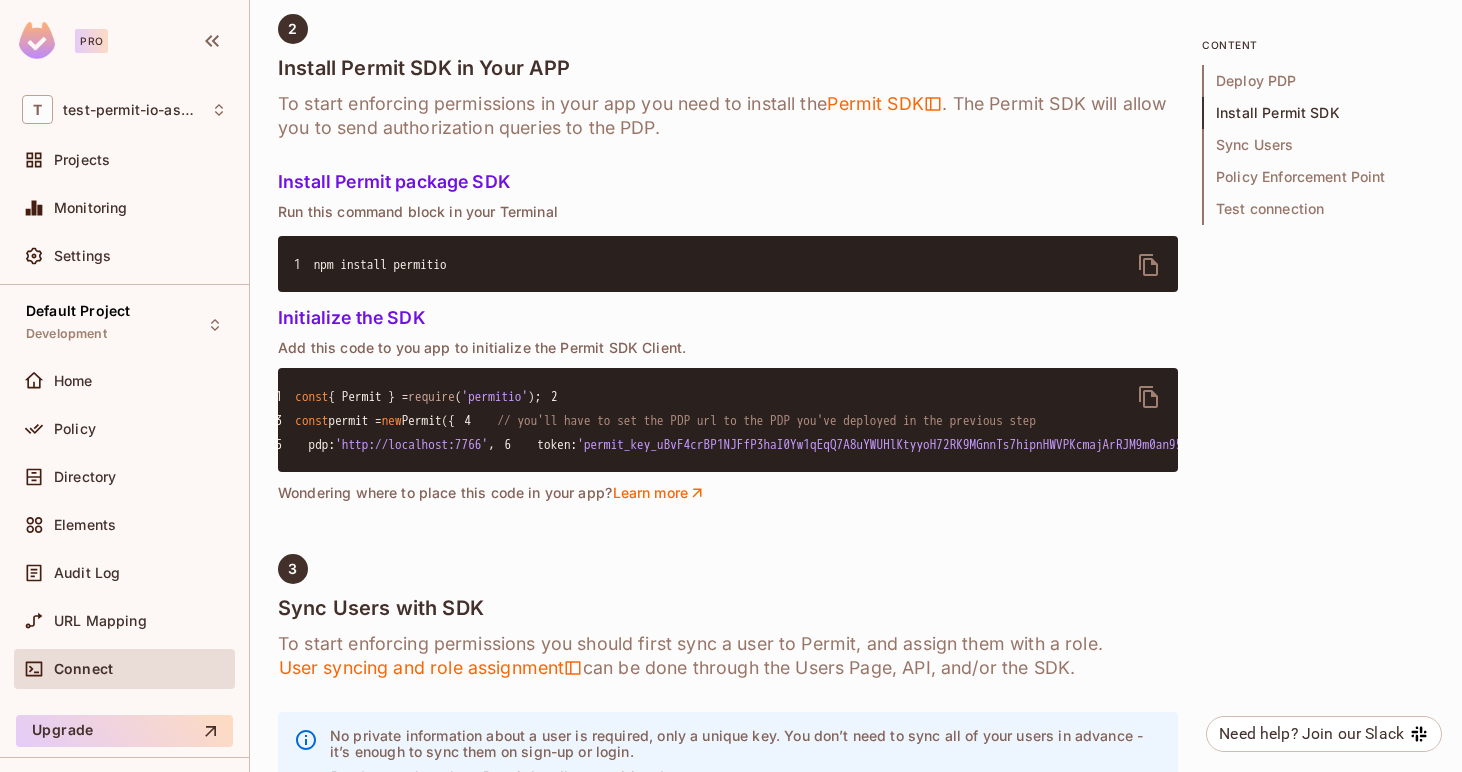 scroll, scrollTop: 1362, scrollLeft: 0, axis: vertical 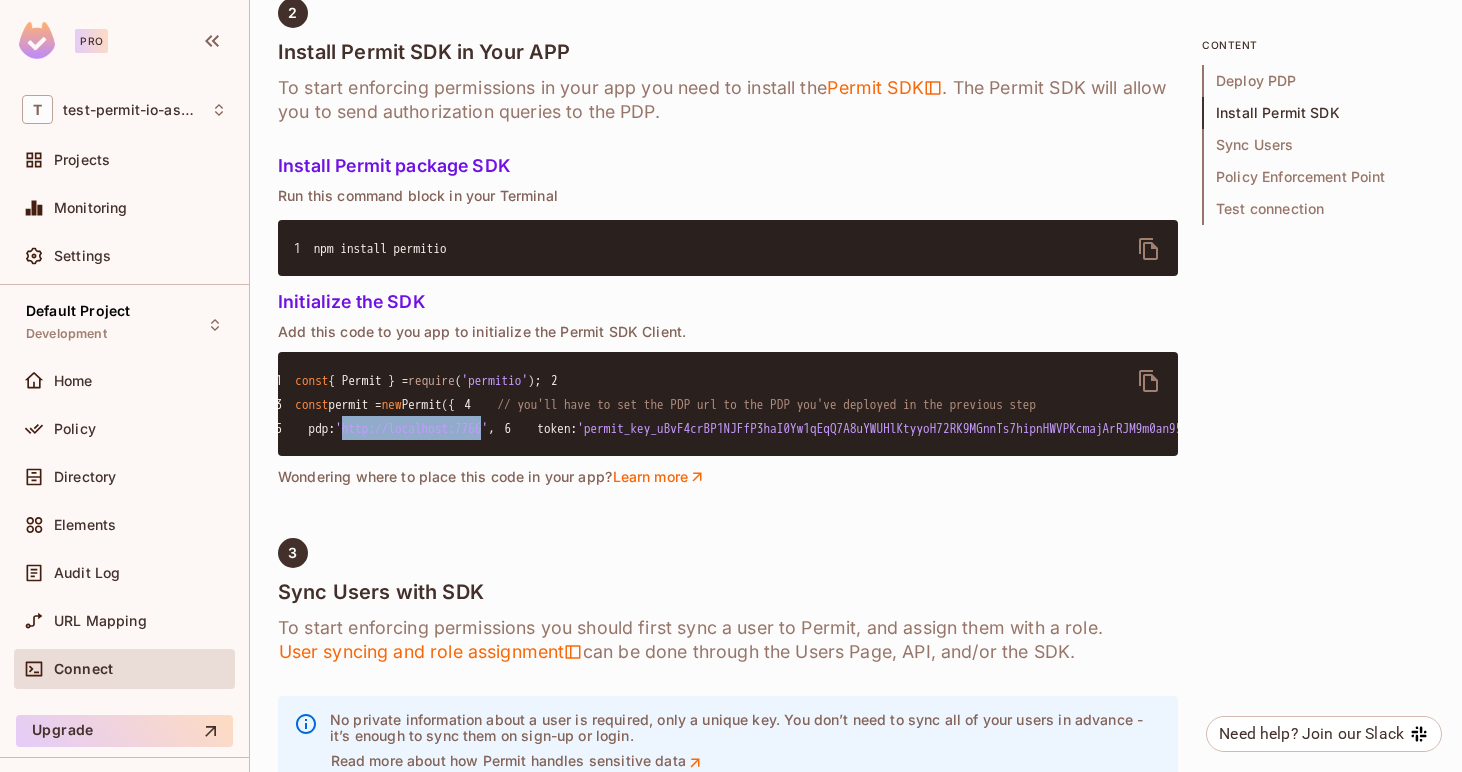 drag, startPoint x: 524, startPoint y: 578, endPoint x: 363, endPoint y: 574, distance: 161.04968 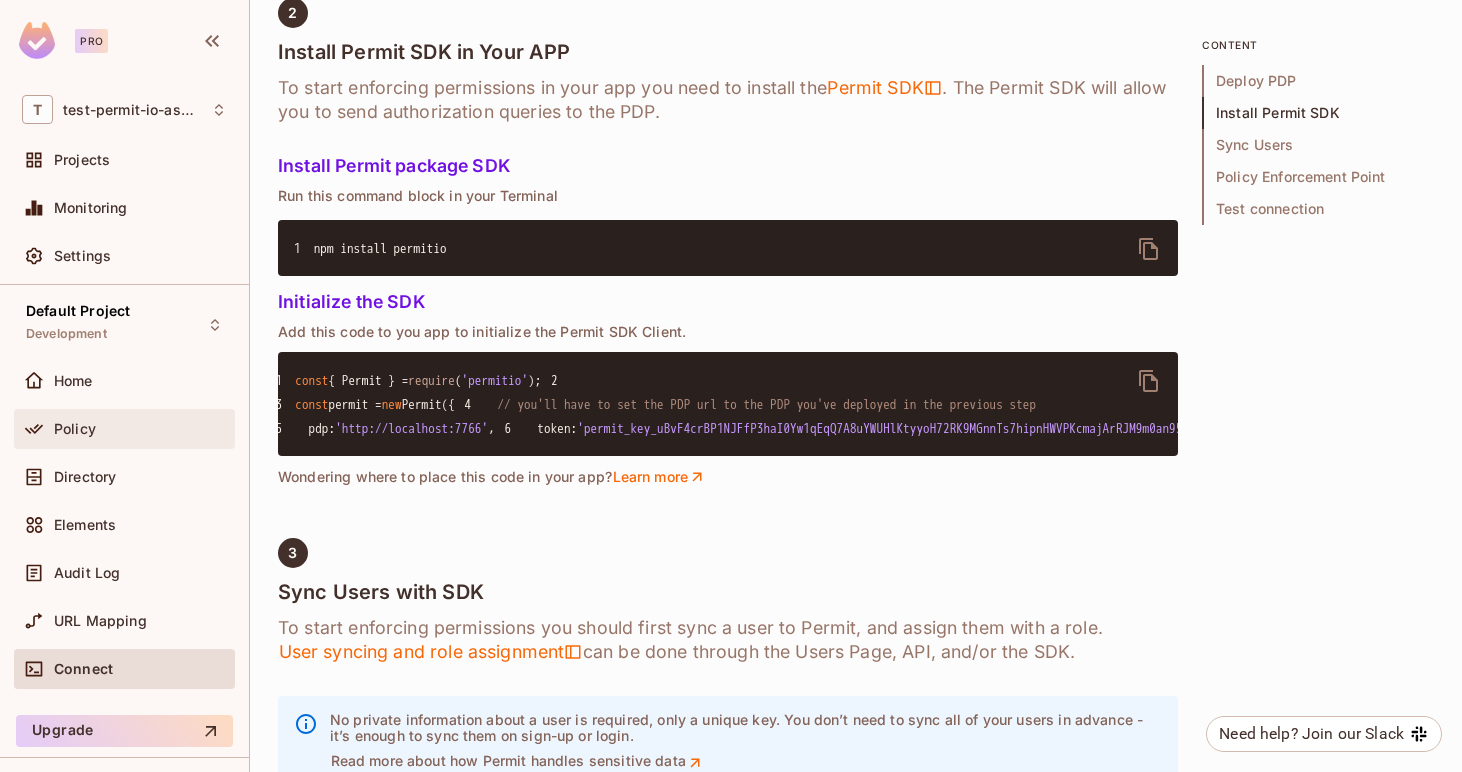 click on "Policy" at bounding box center (140, 429) 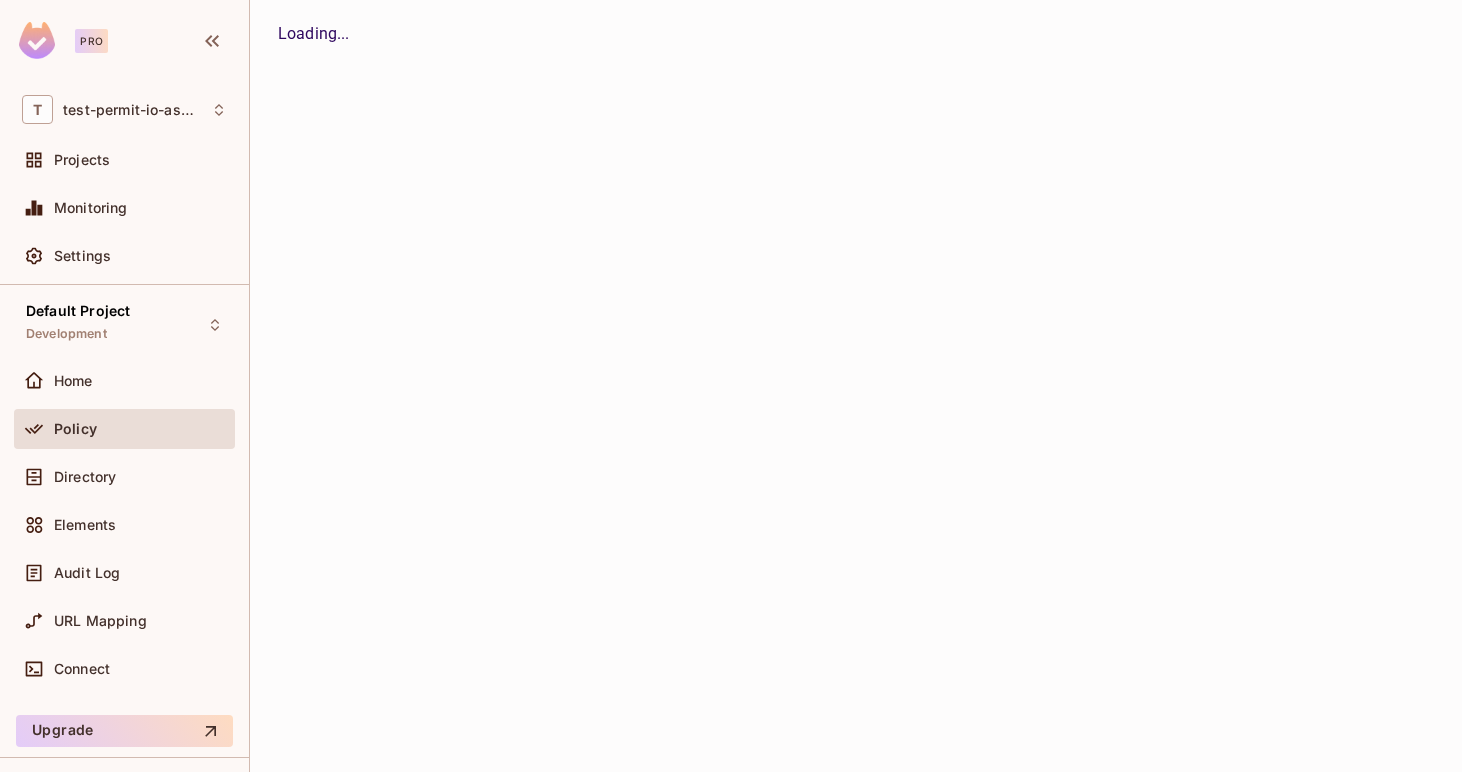 scroll, scrollTop: 0, scrollLeft: 0, axis: both 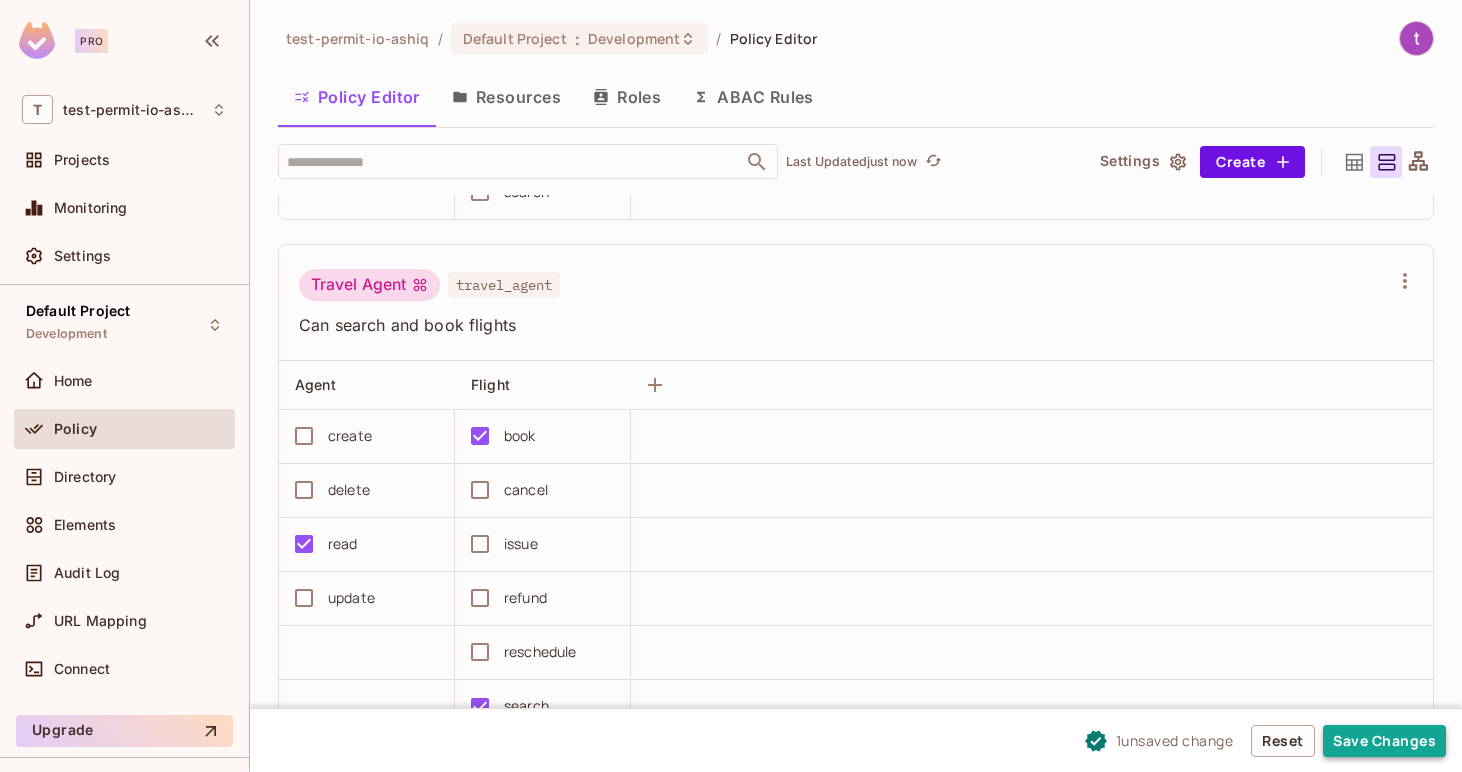 click on "Save Changes" at bounding box center [1384, 741] 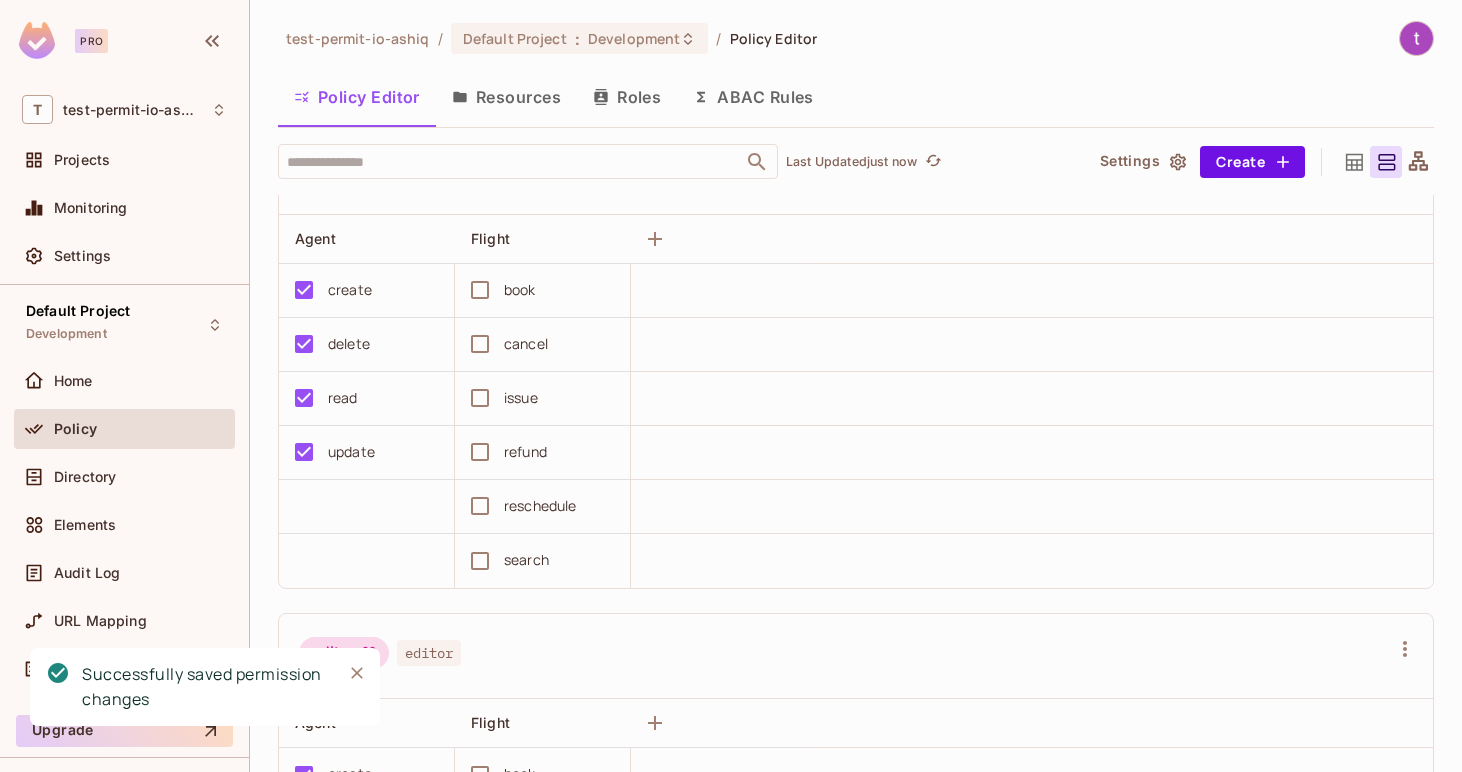 scroll, scrollTop: 0, scrollLeft: 0, axis: both 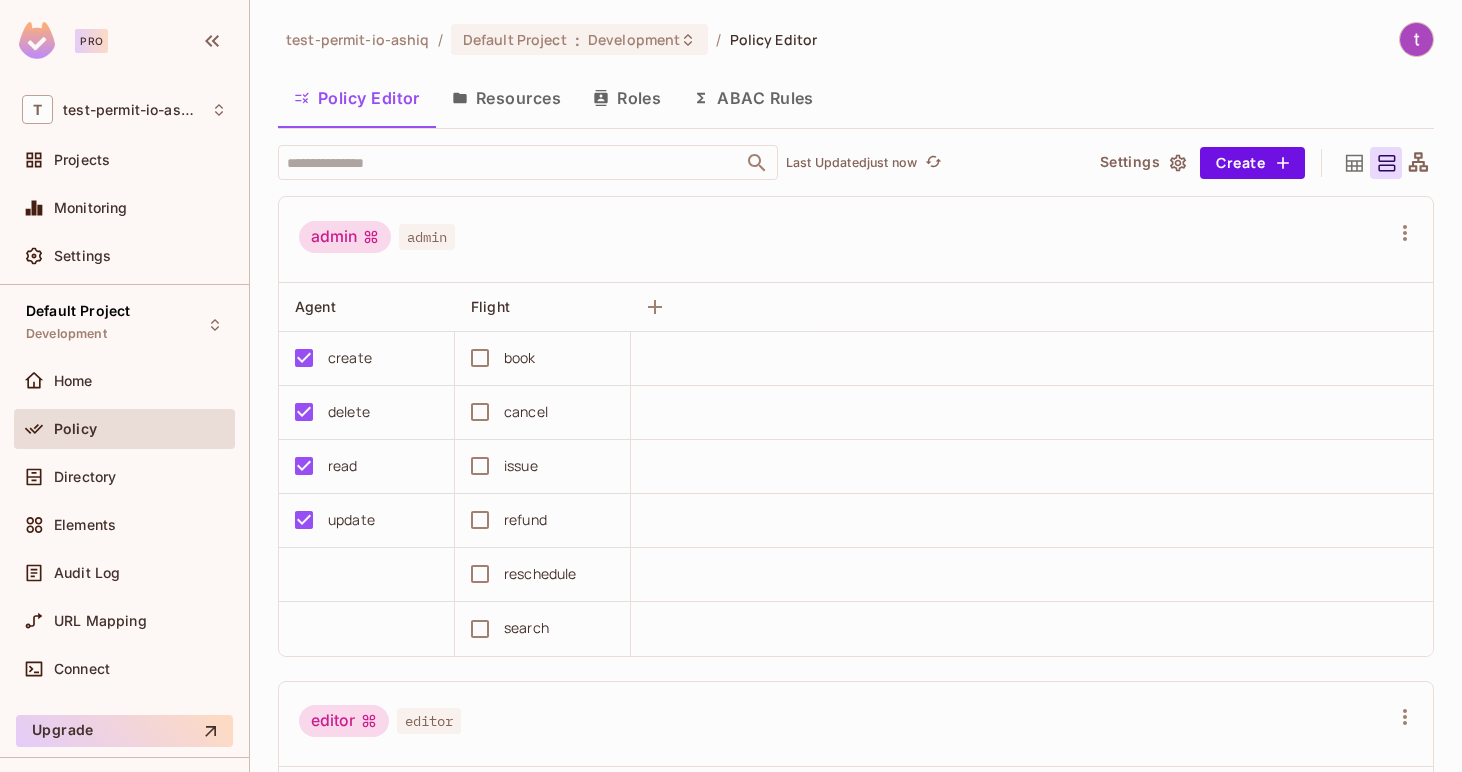 click 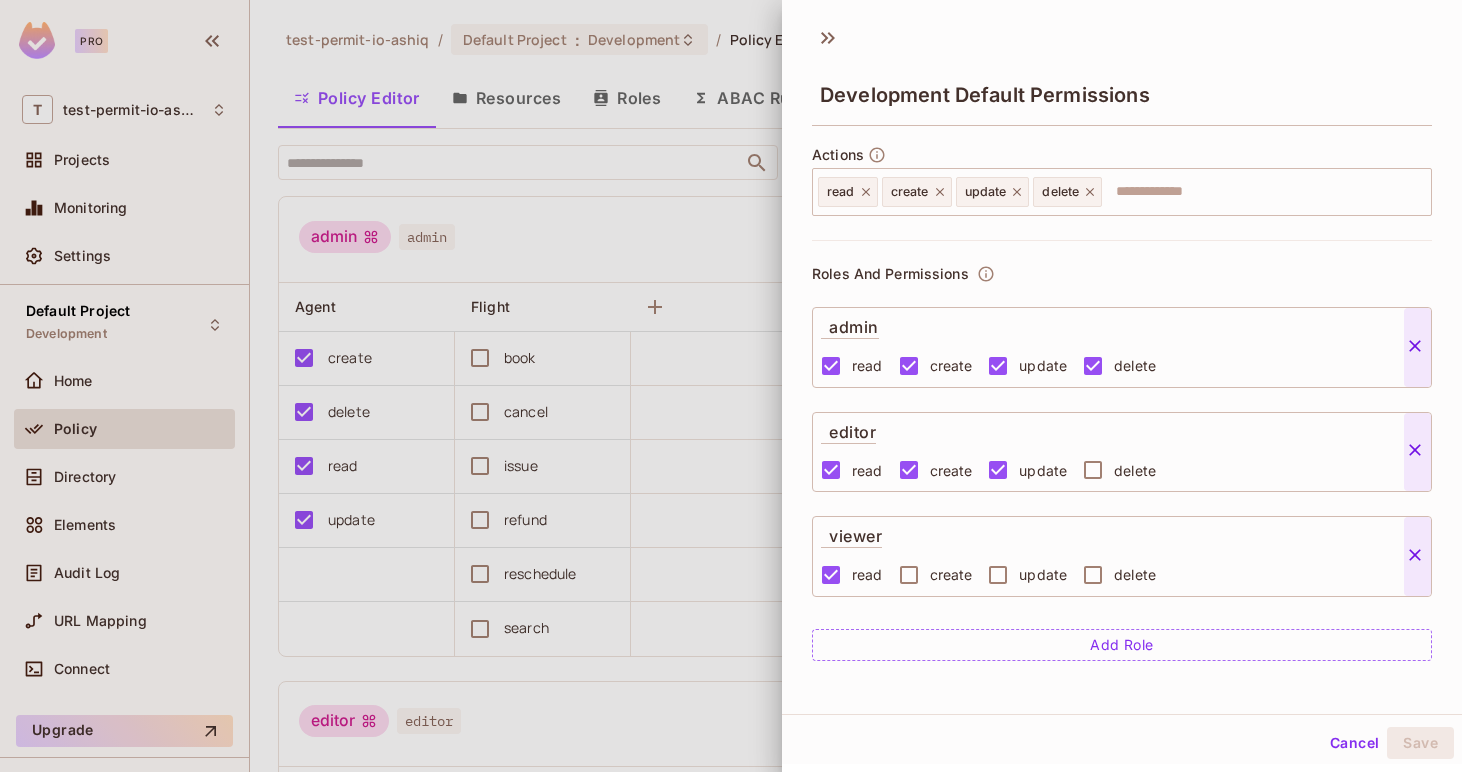 click 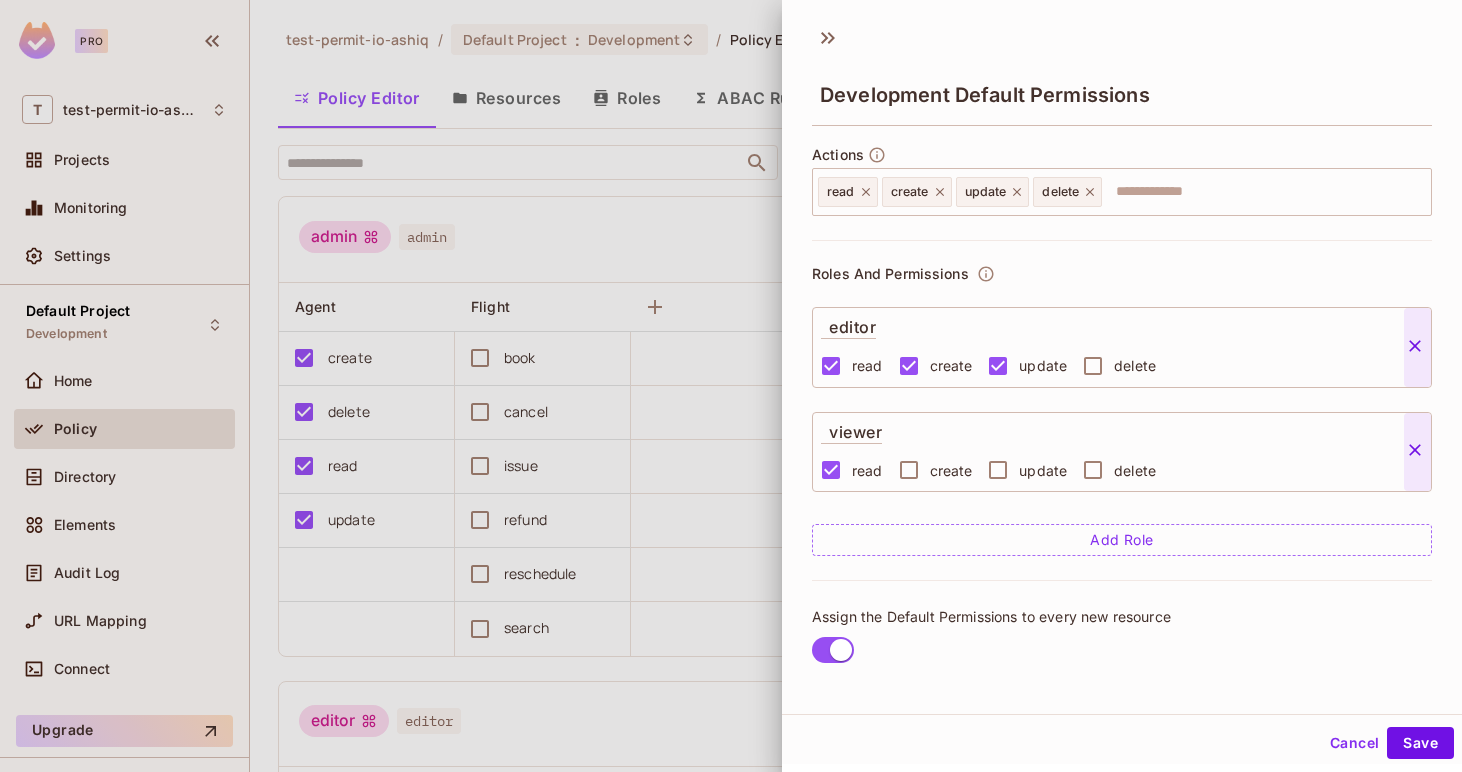 click 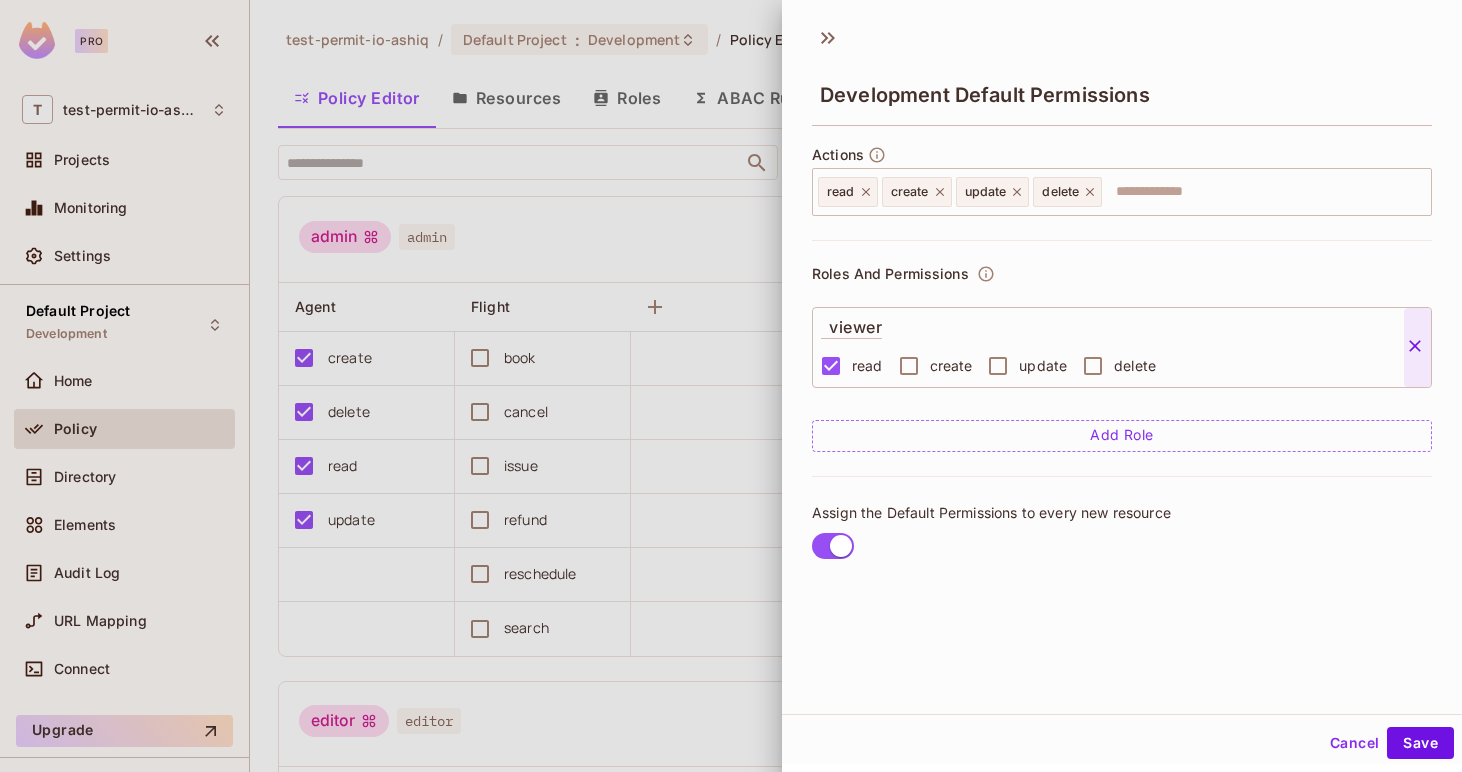 click 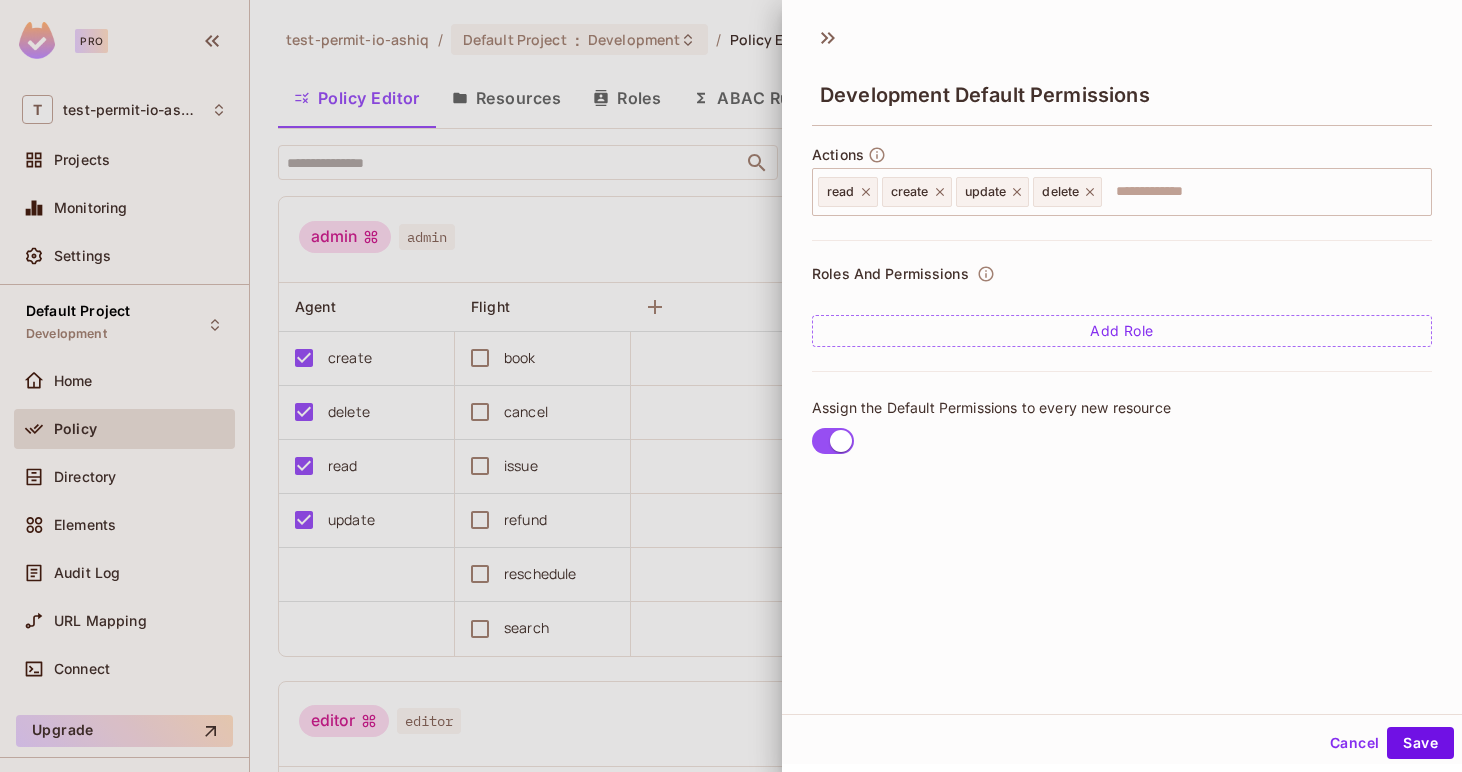 click on "Add Role" at bounding box center (1122, 331) 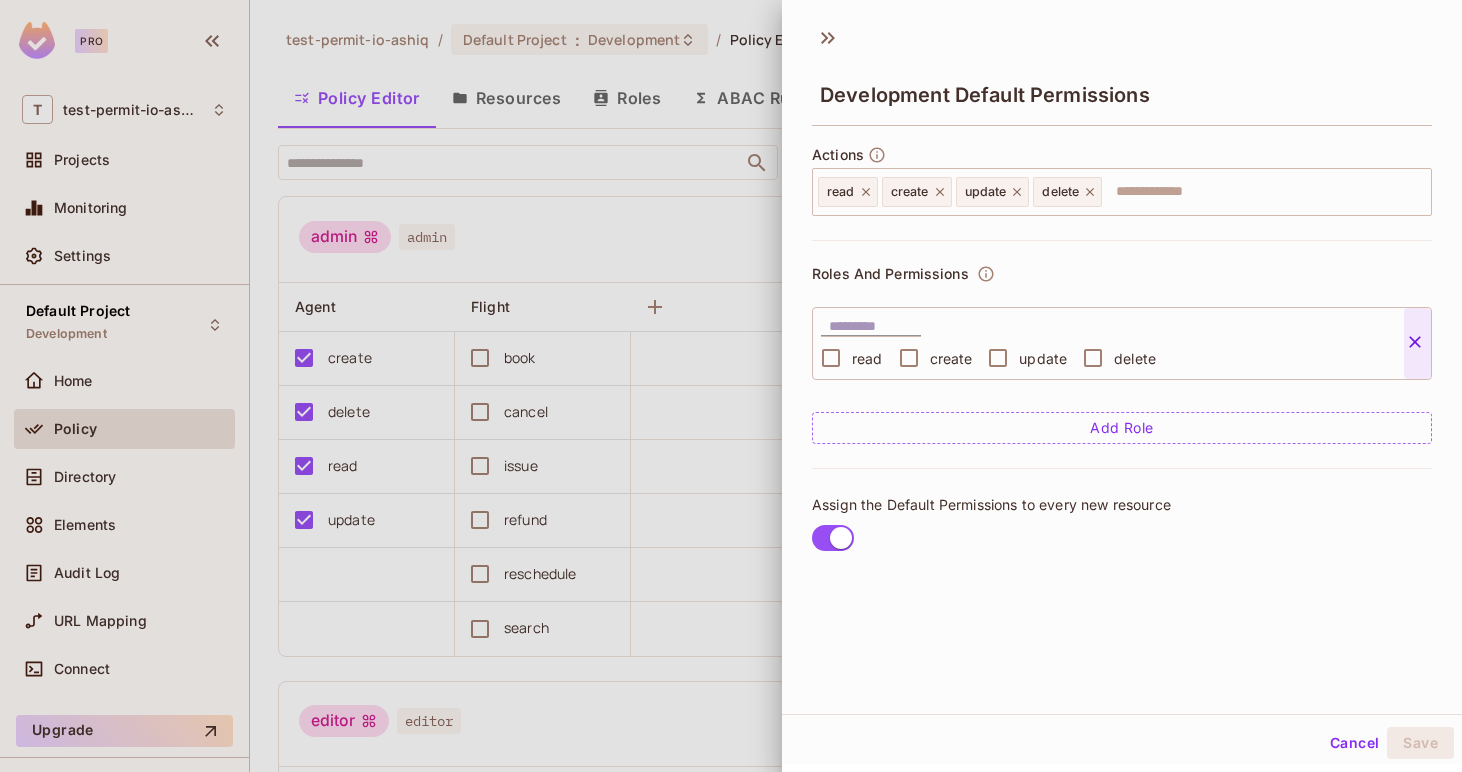 click 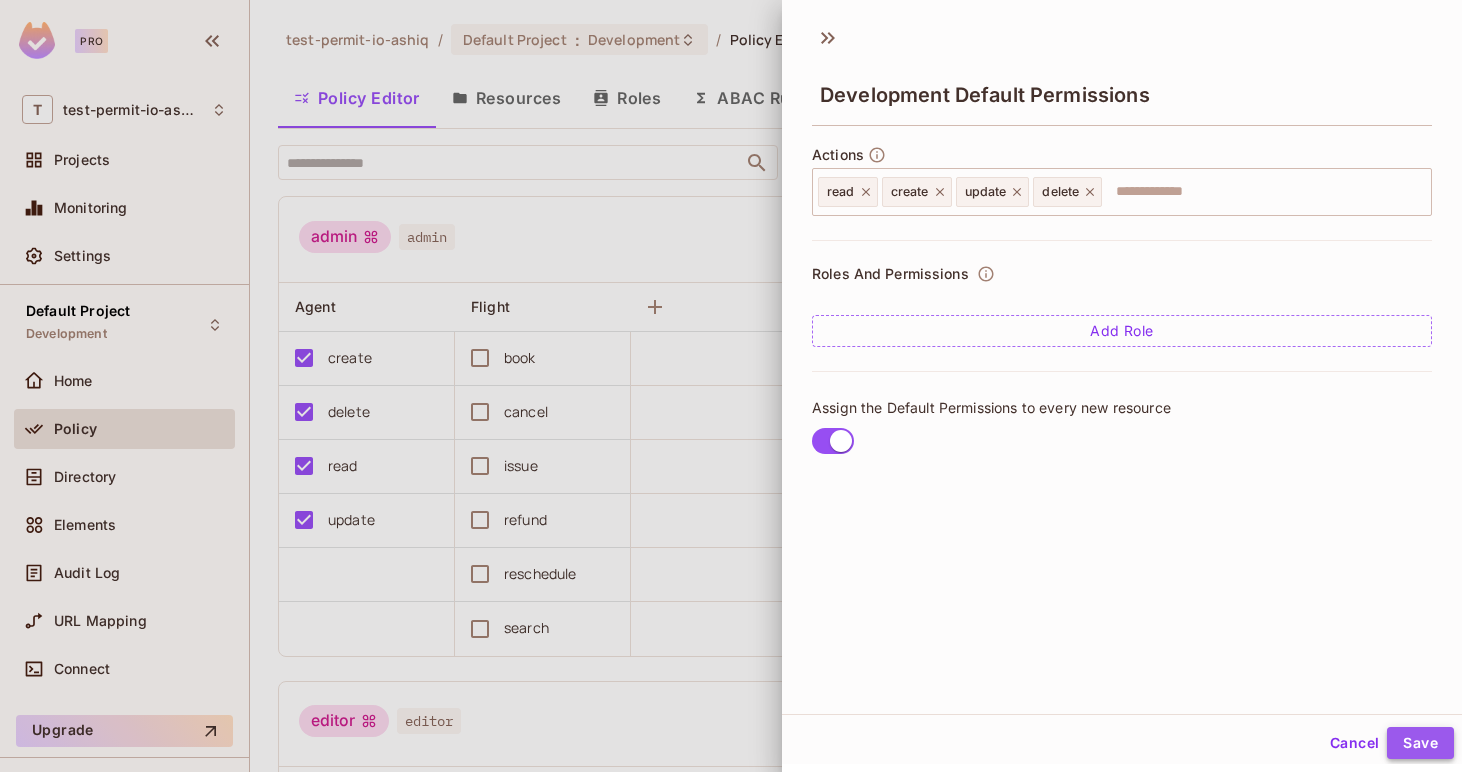 click on "Save" at bounding box center (1420, 743) 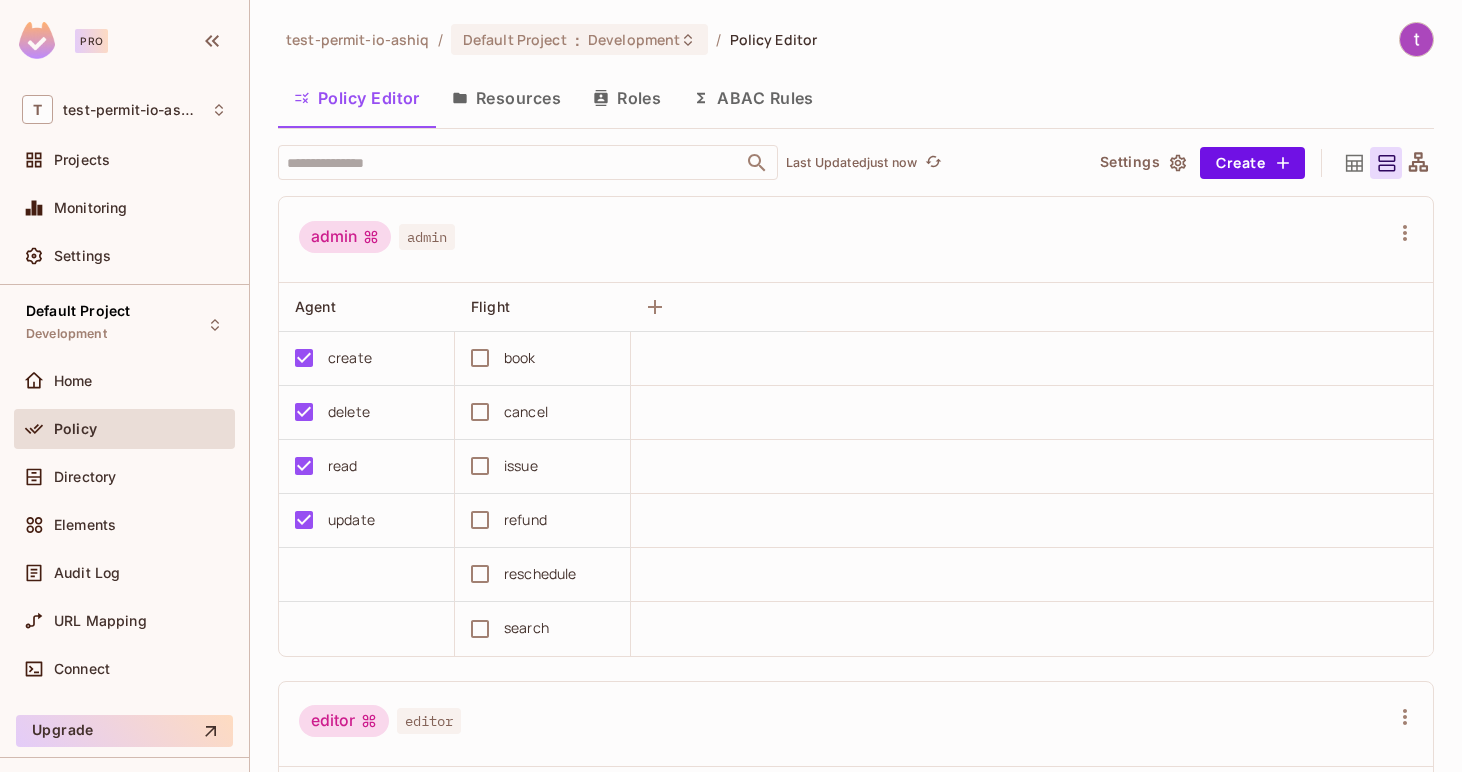 type 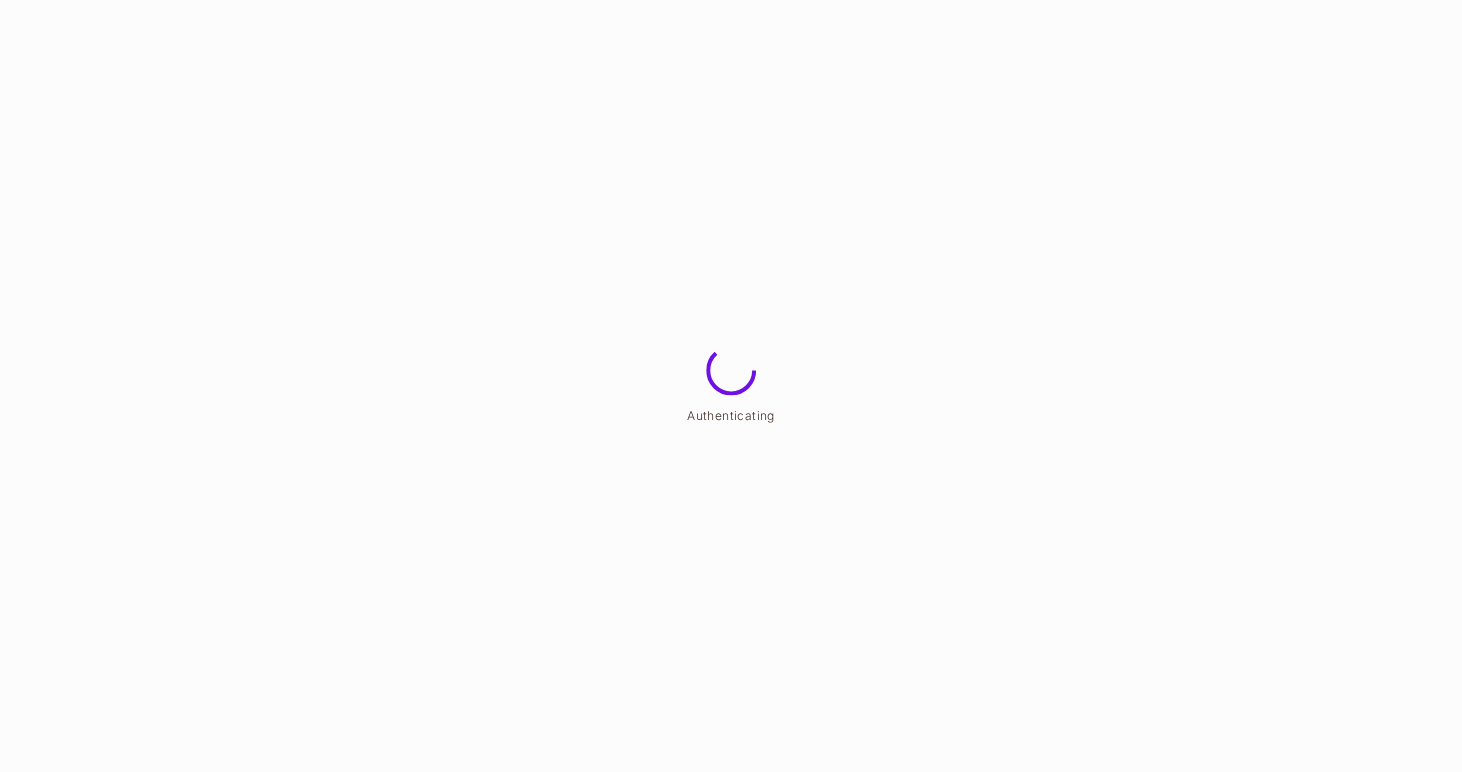 scroll, scrollTop: 0, scrollLeft: 0, axis: both 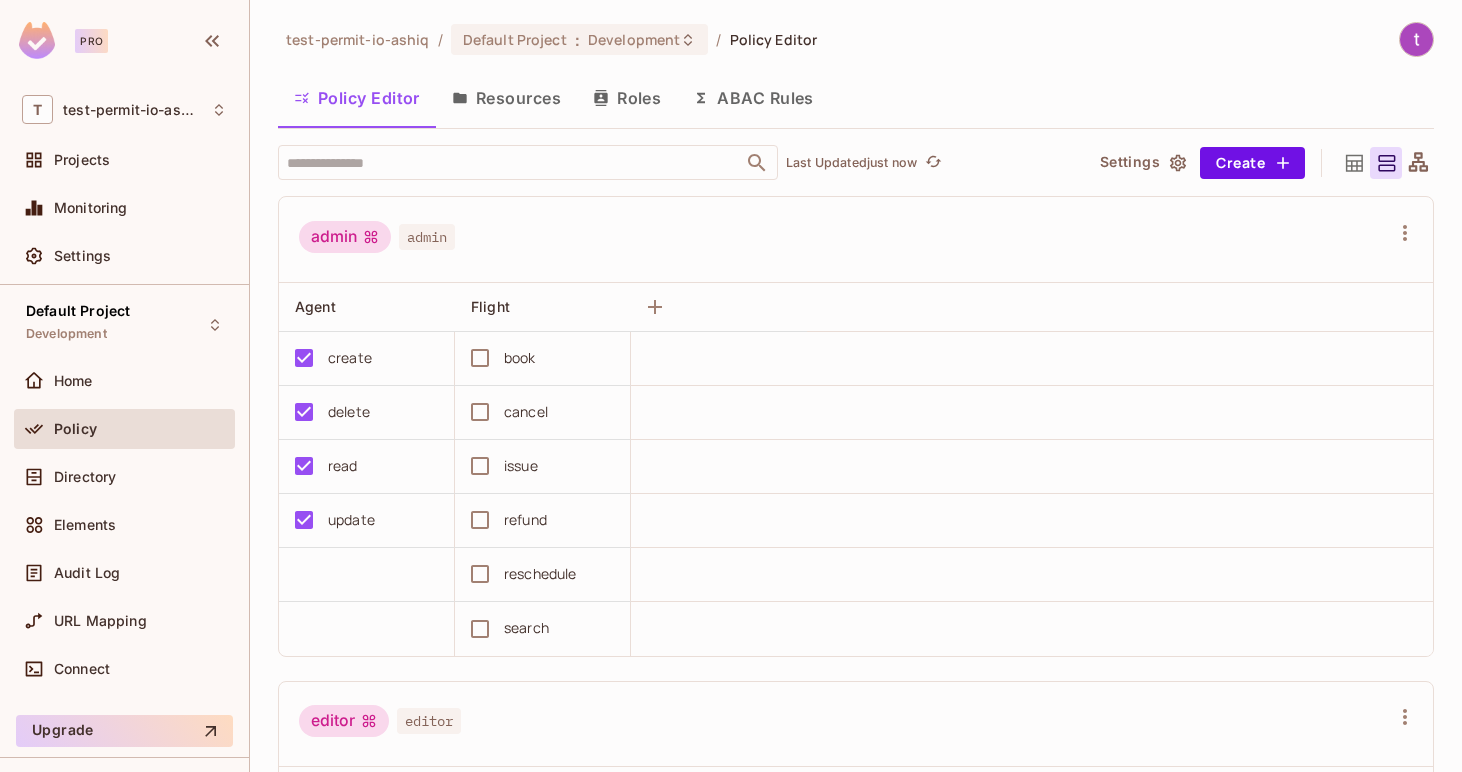 click on "Settings" at bounding box center [1142, 163] 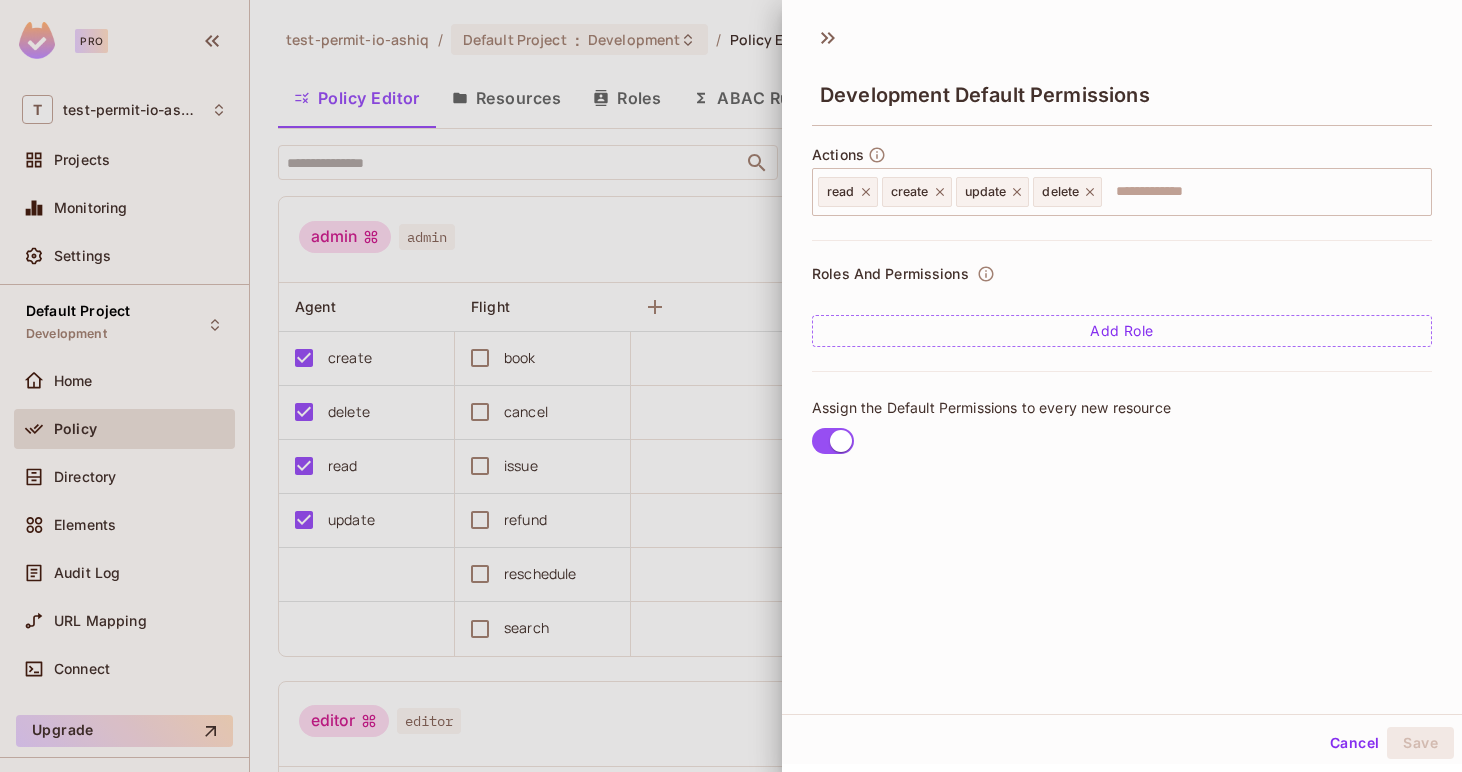 click at bounding box center (731, 386) 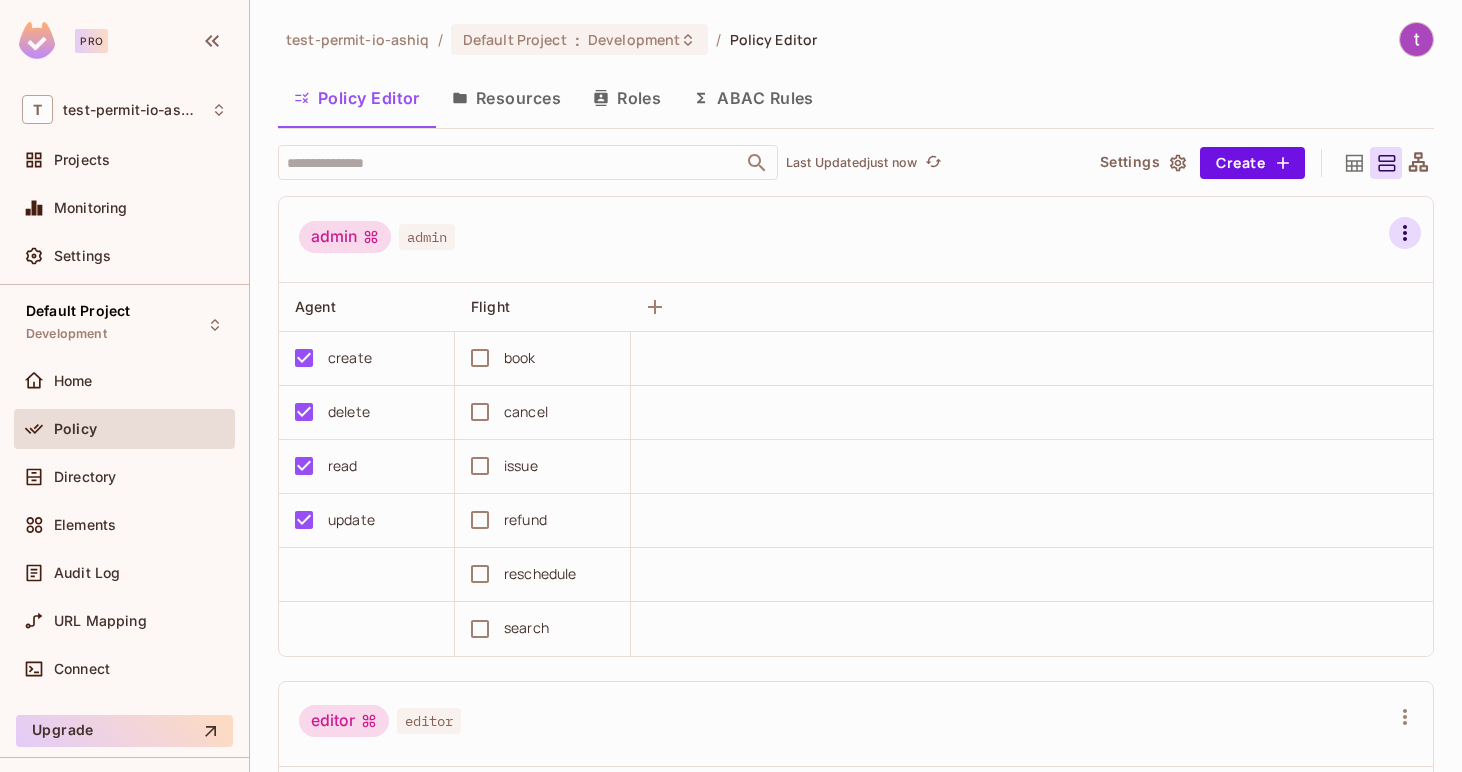 click 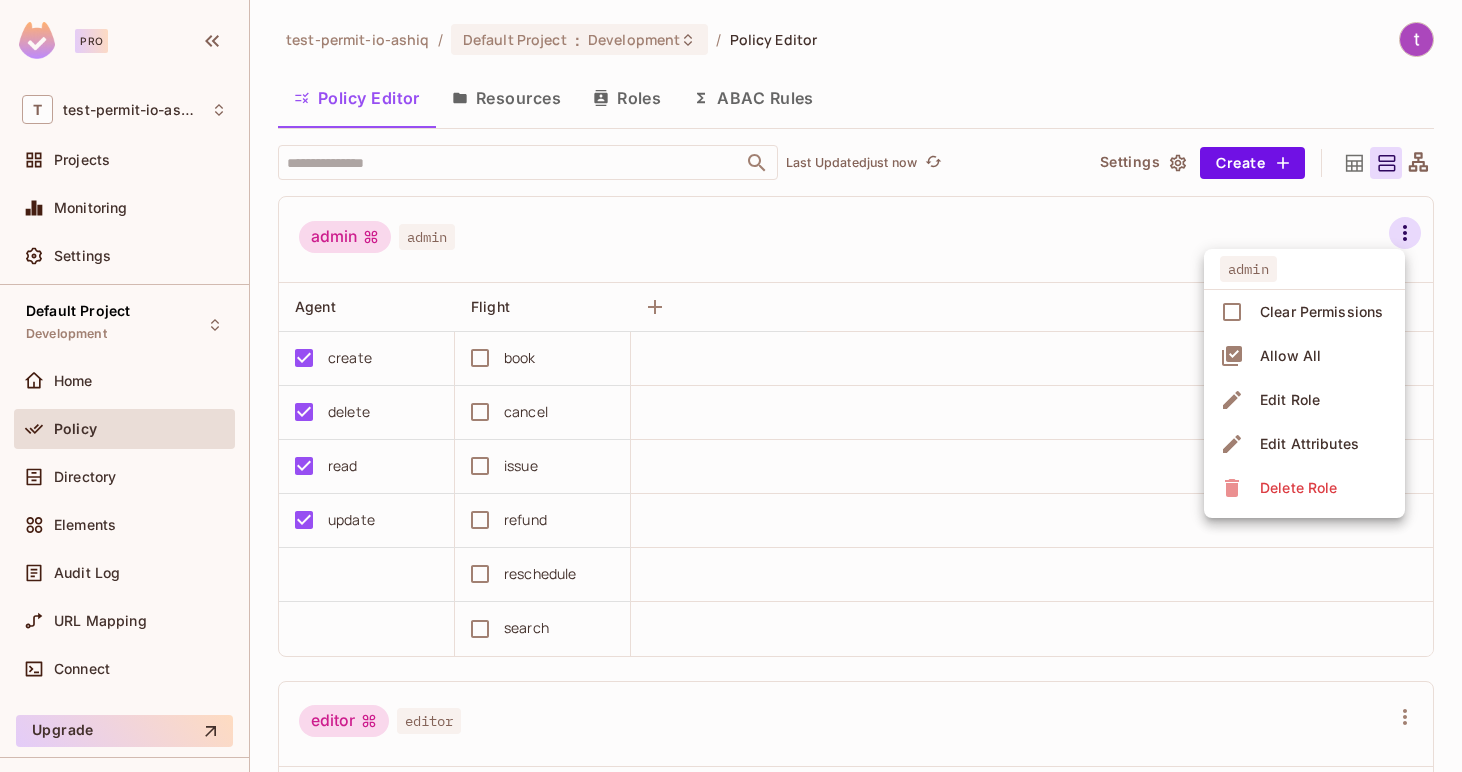 click on "Delete Role" at bounding box center (1298, 488) 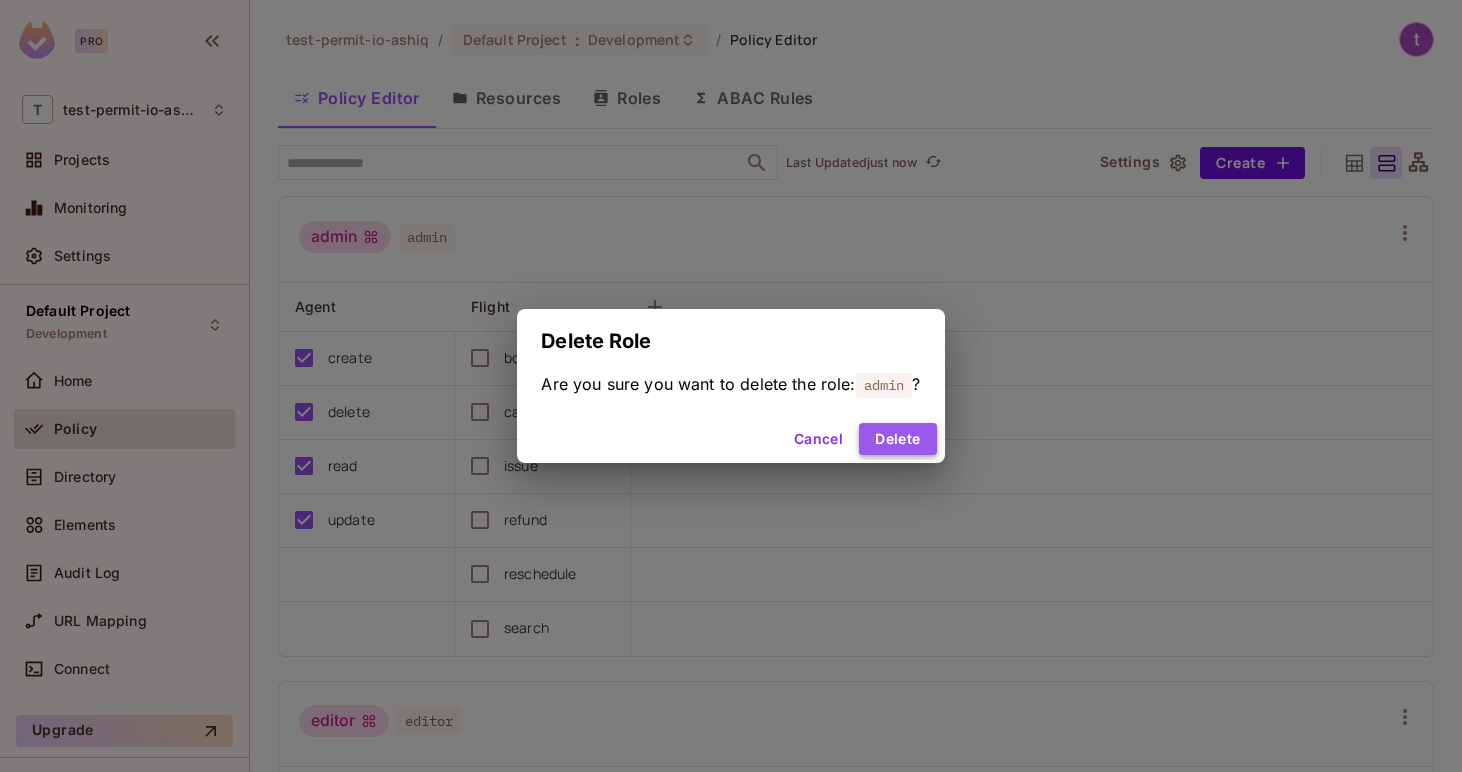 click on "Delete" at bounding box center (897, 439) 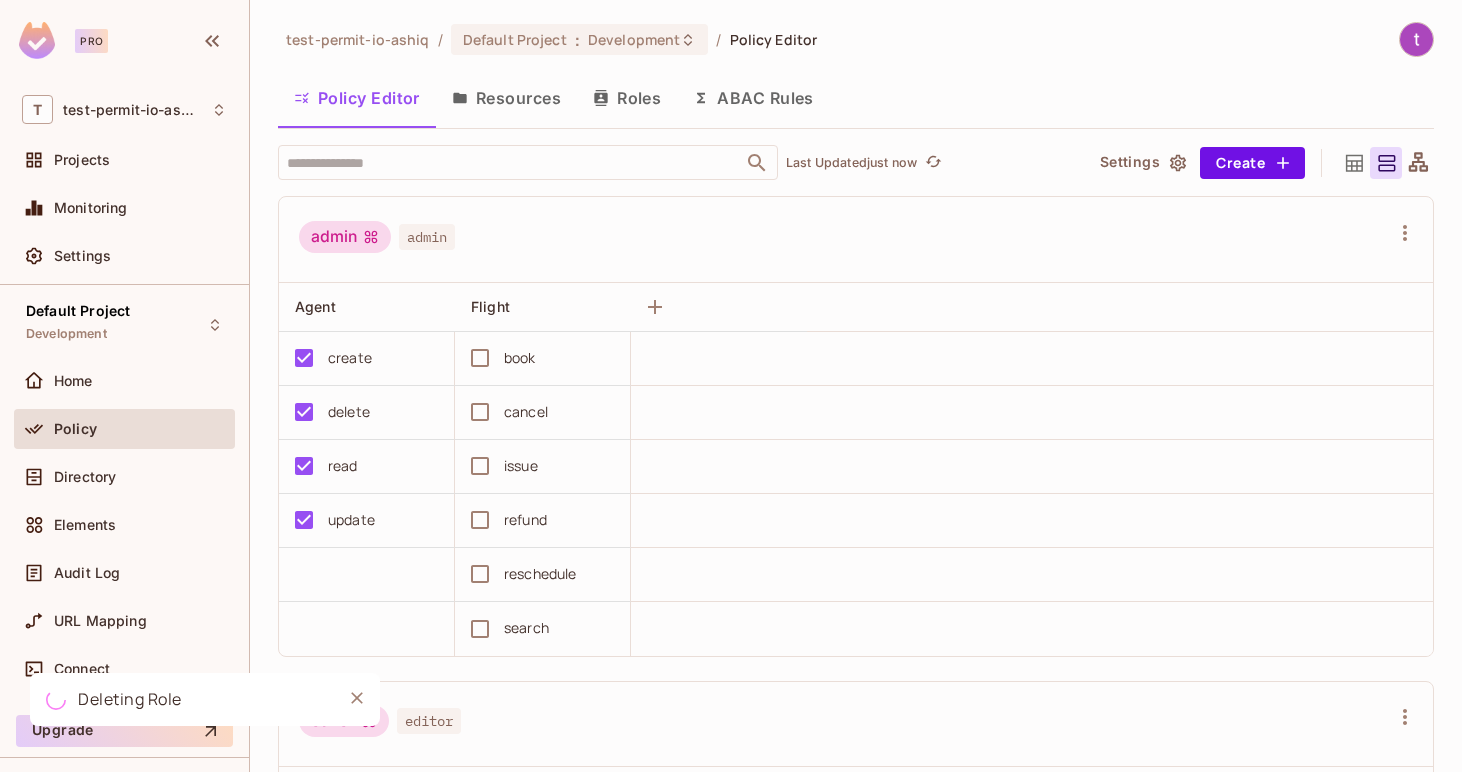 scroll, scrollTop: 173, scrollLeft: 0, axis: vertical 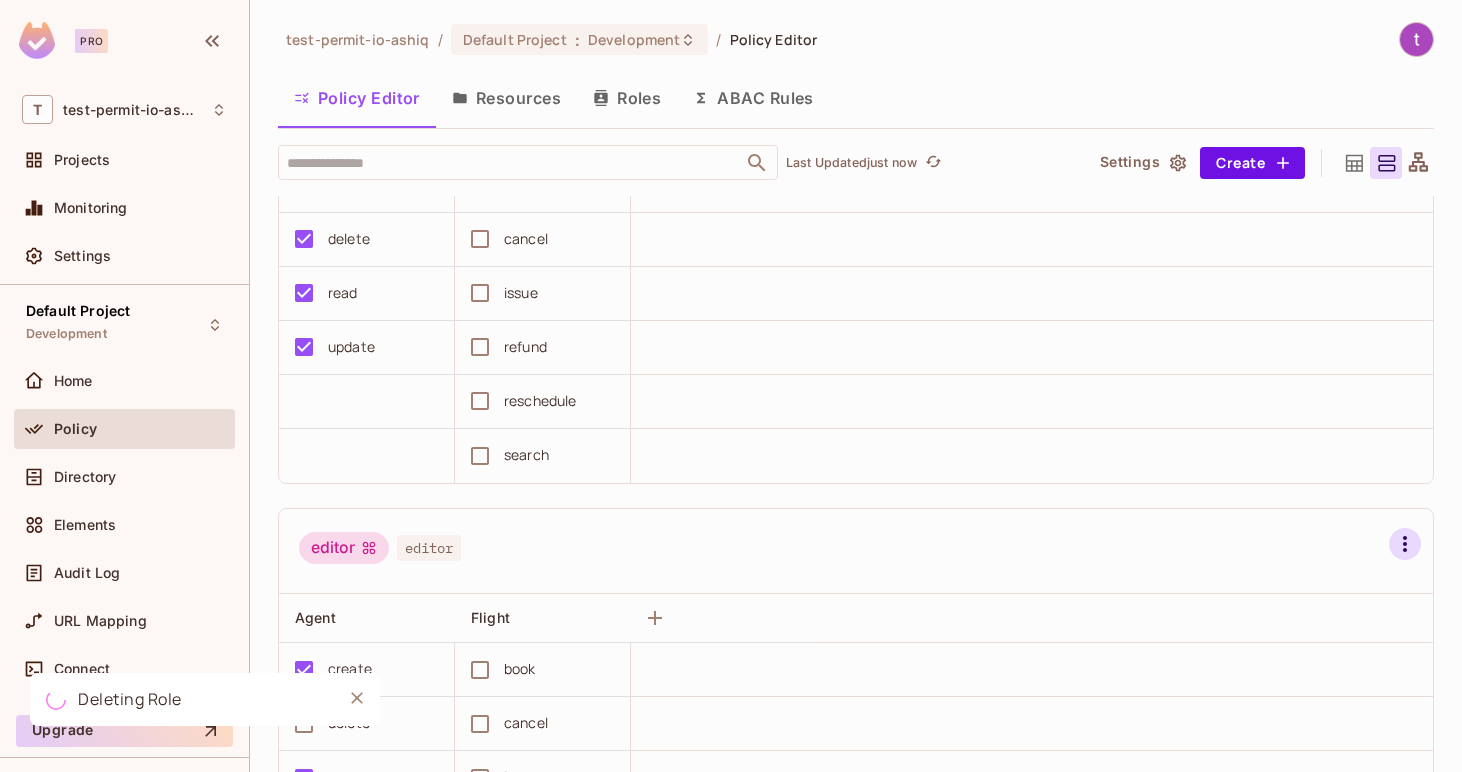 click at bounding box center (1405, 544) 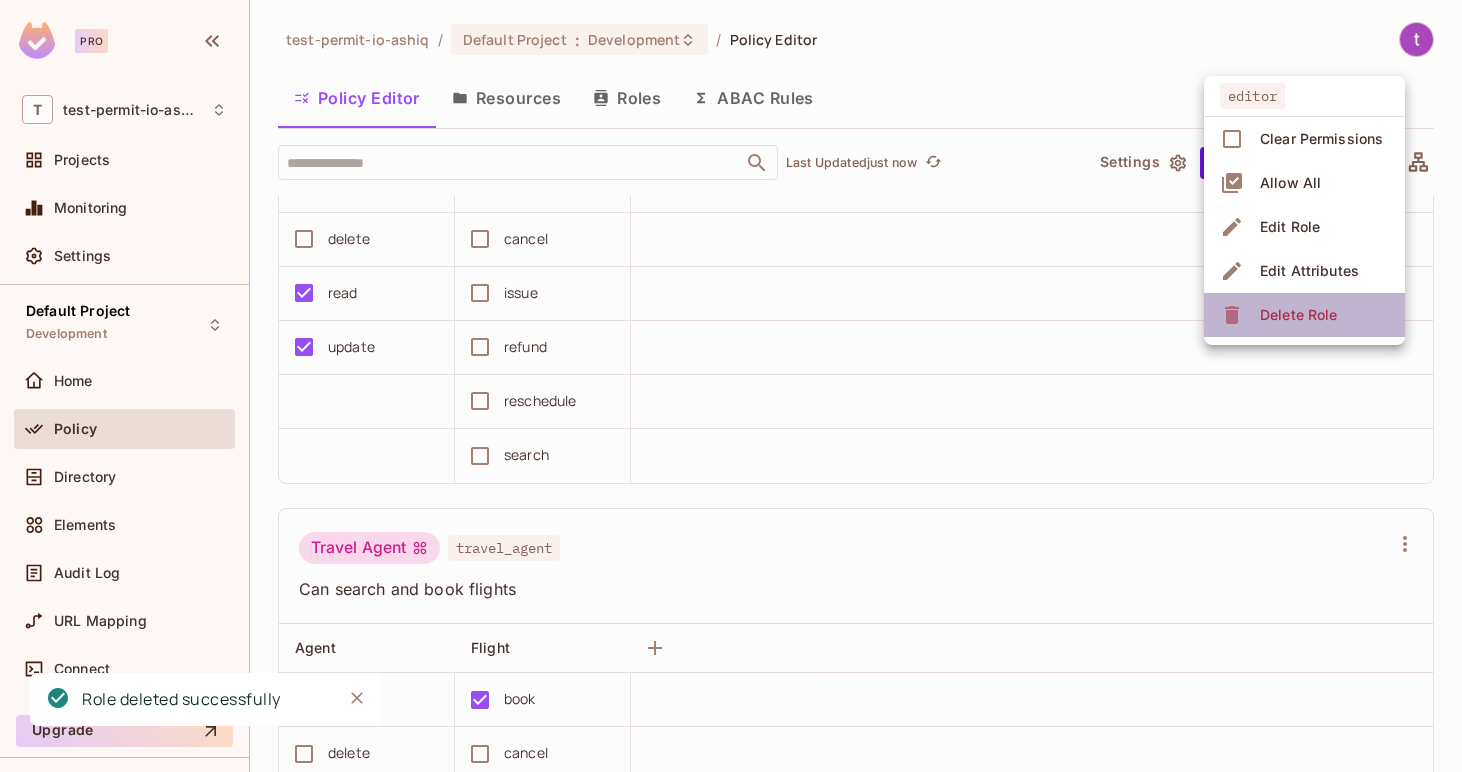 click on "Delete Role" at bounding box center (1298, 315) 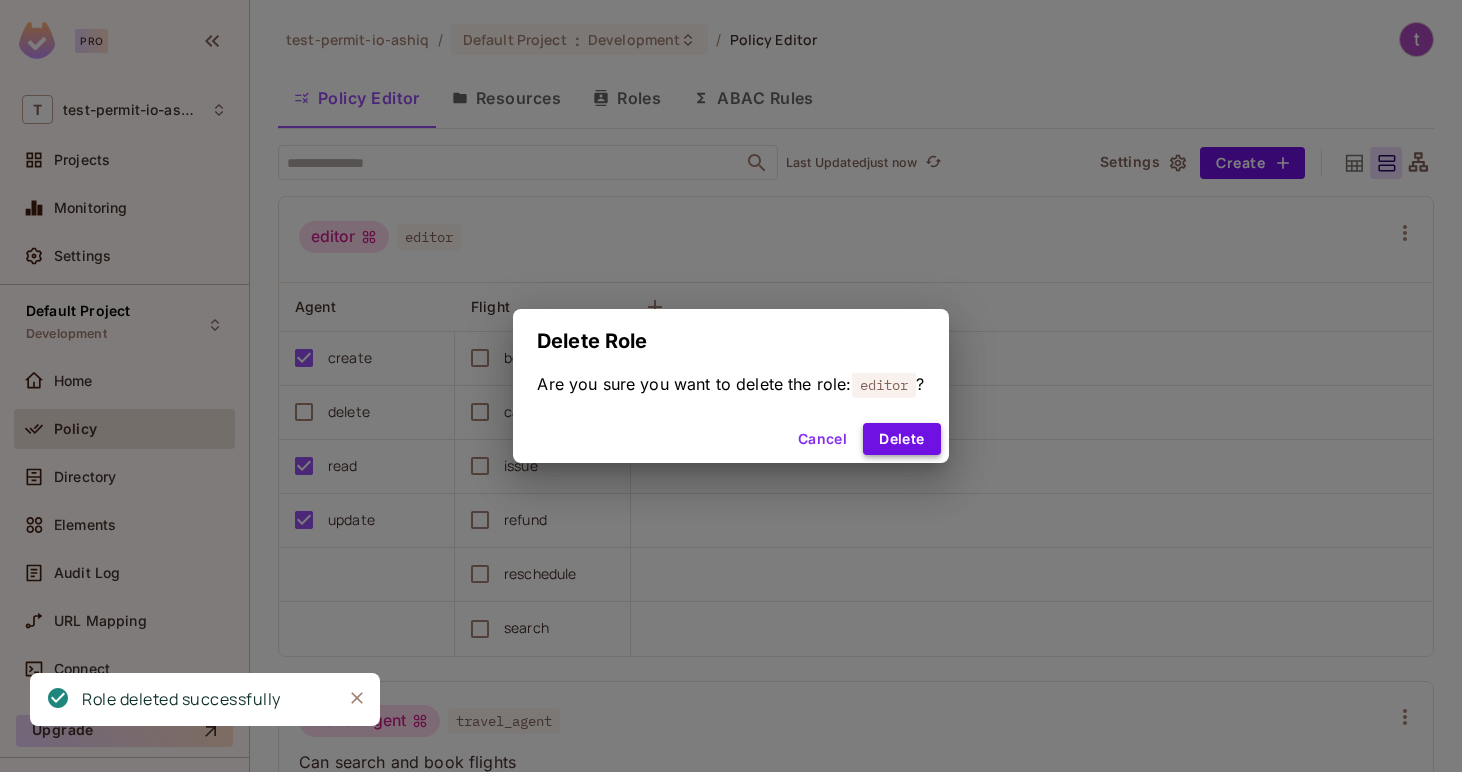 click on "Delete" at bounding box center (901, 439) 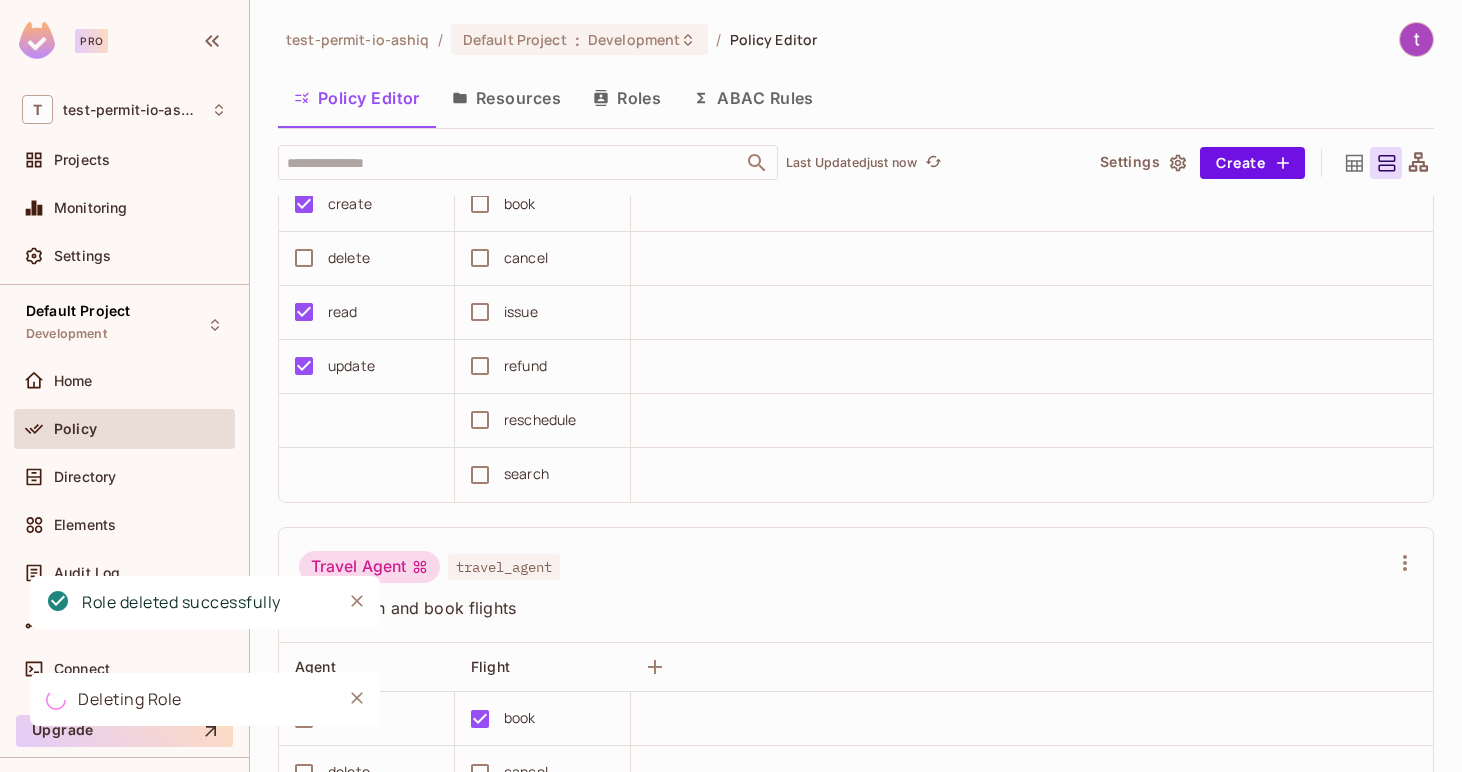 scroll, scrollTop: 373, scrollLeft: 0, axis: vertical 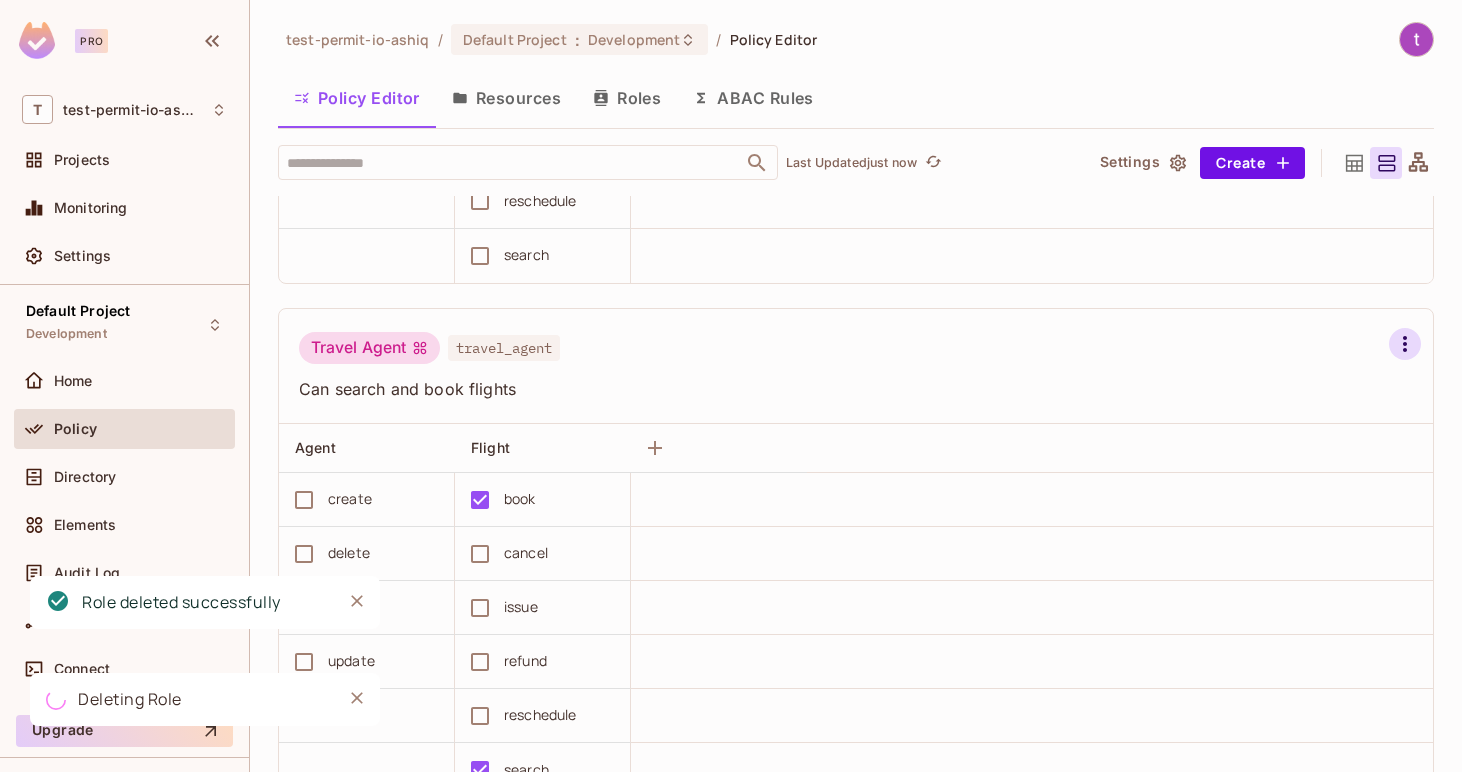 click 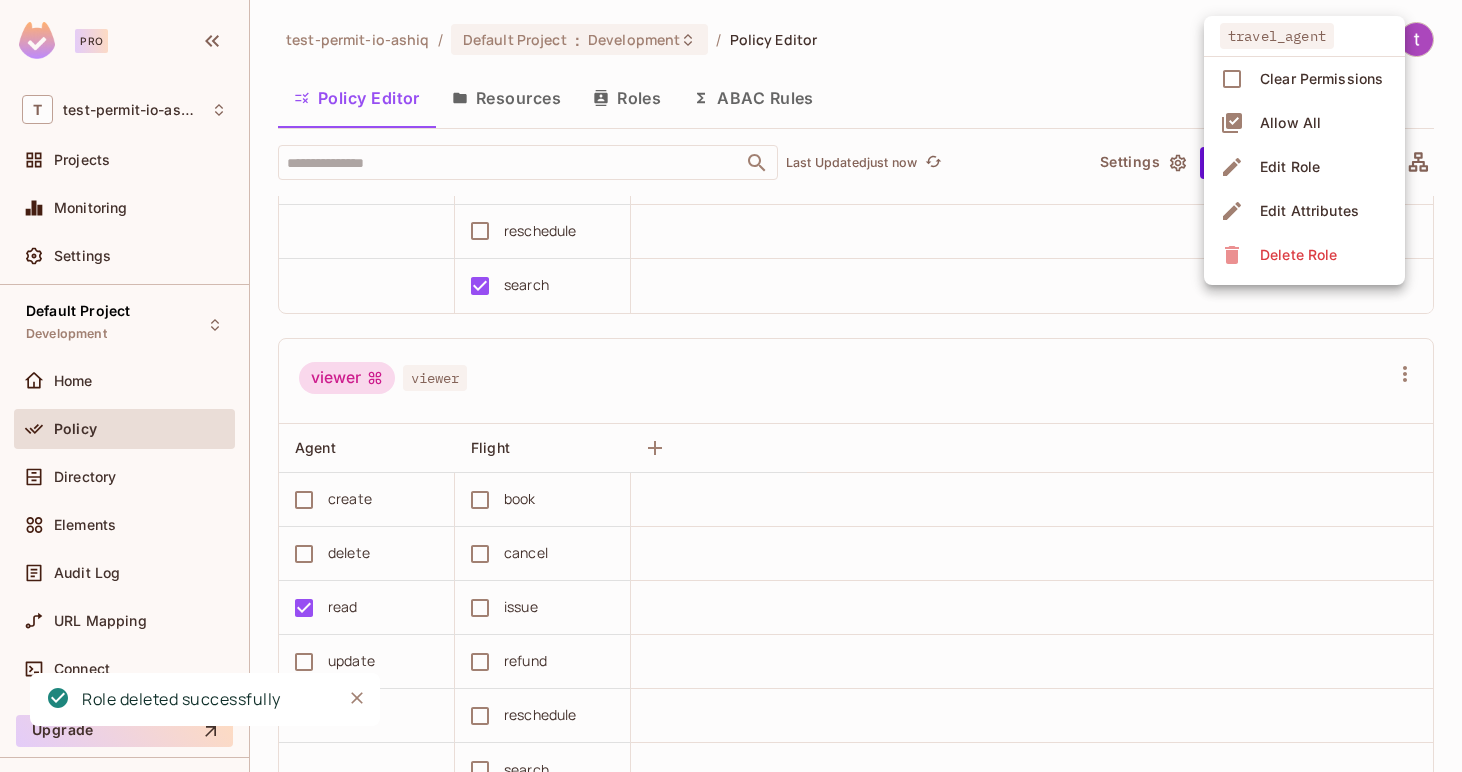 click at bounding box center (731, 386) 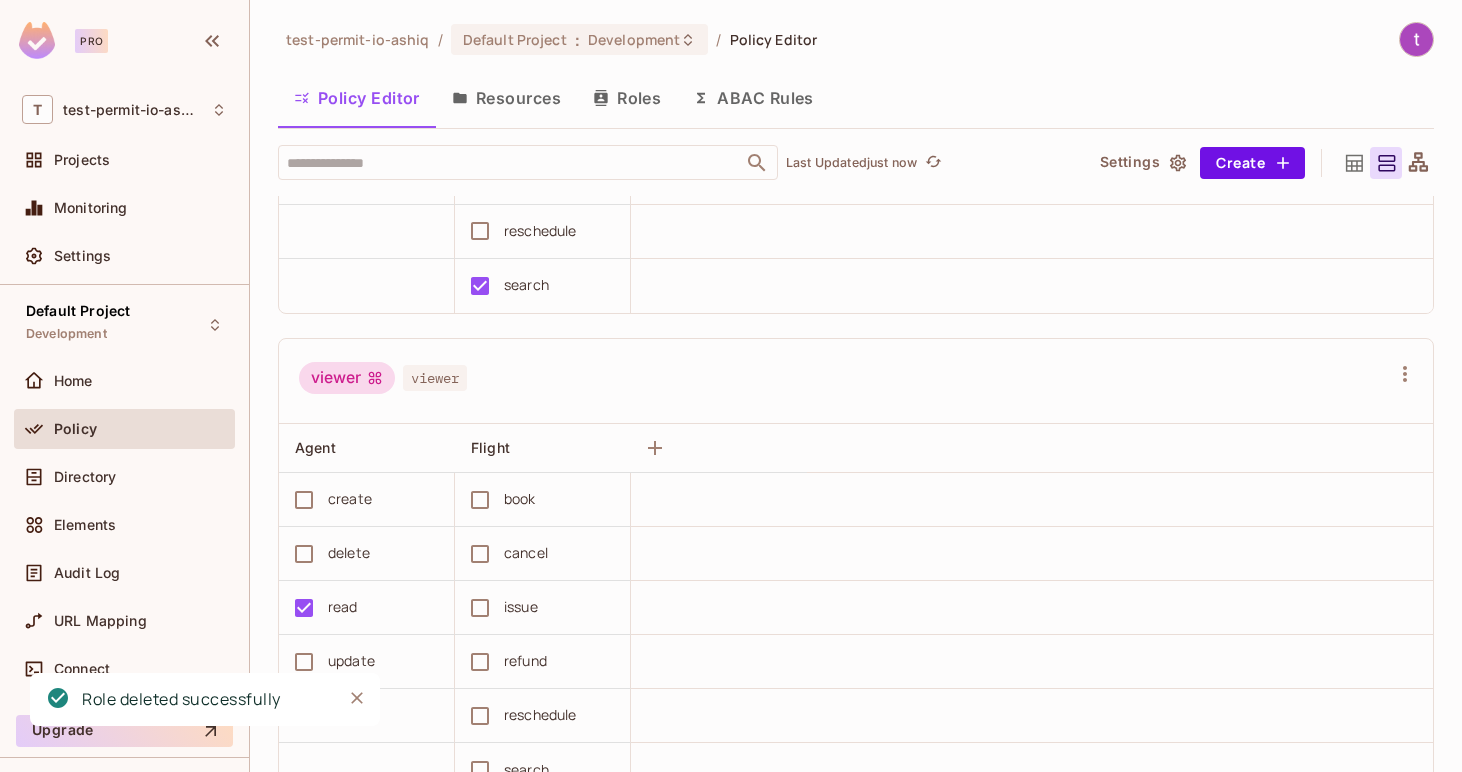 scroll, scrollTop: 0, scrollLeft: 0, axis: both 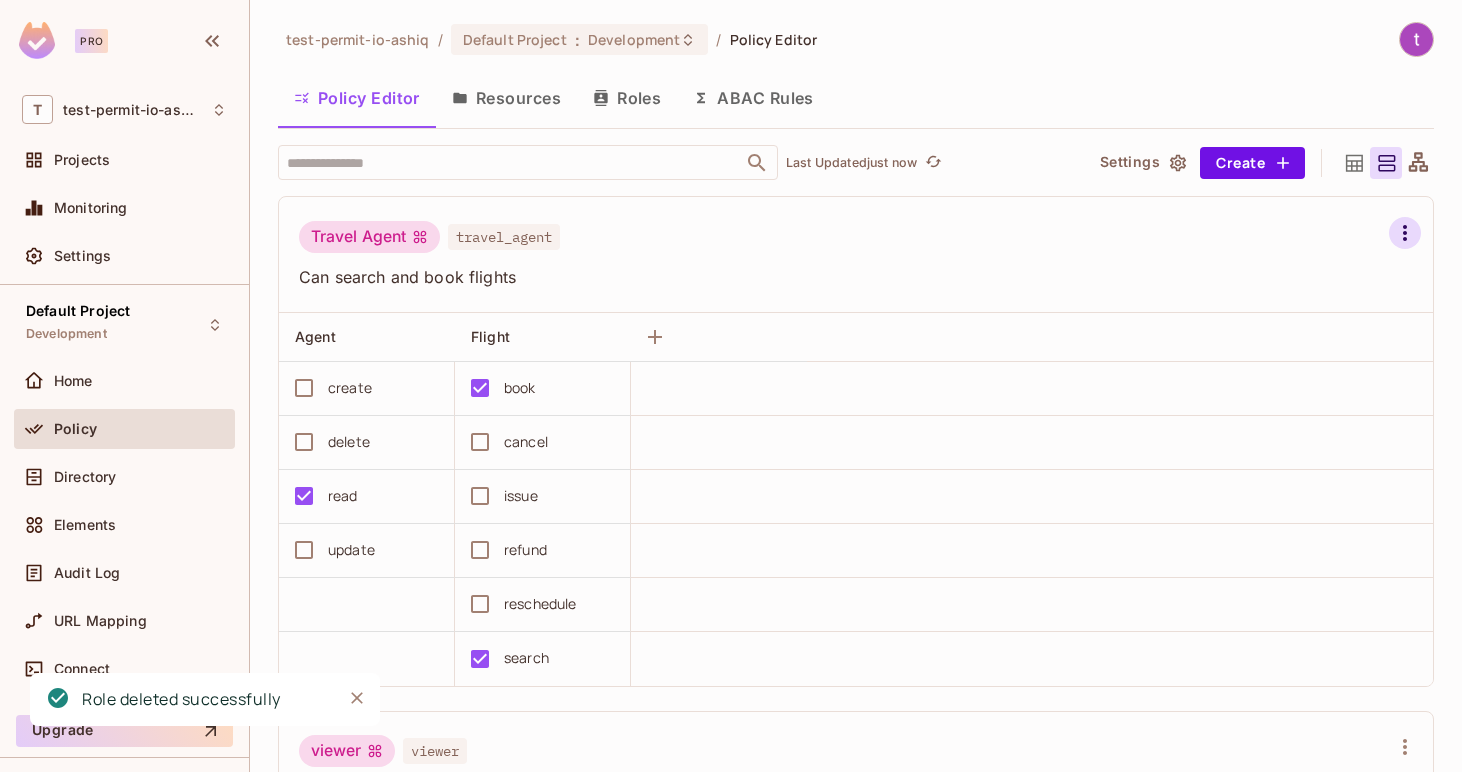 click 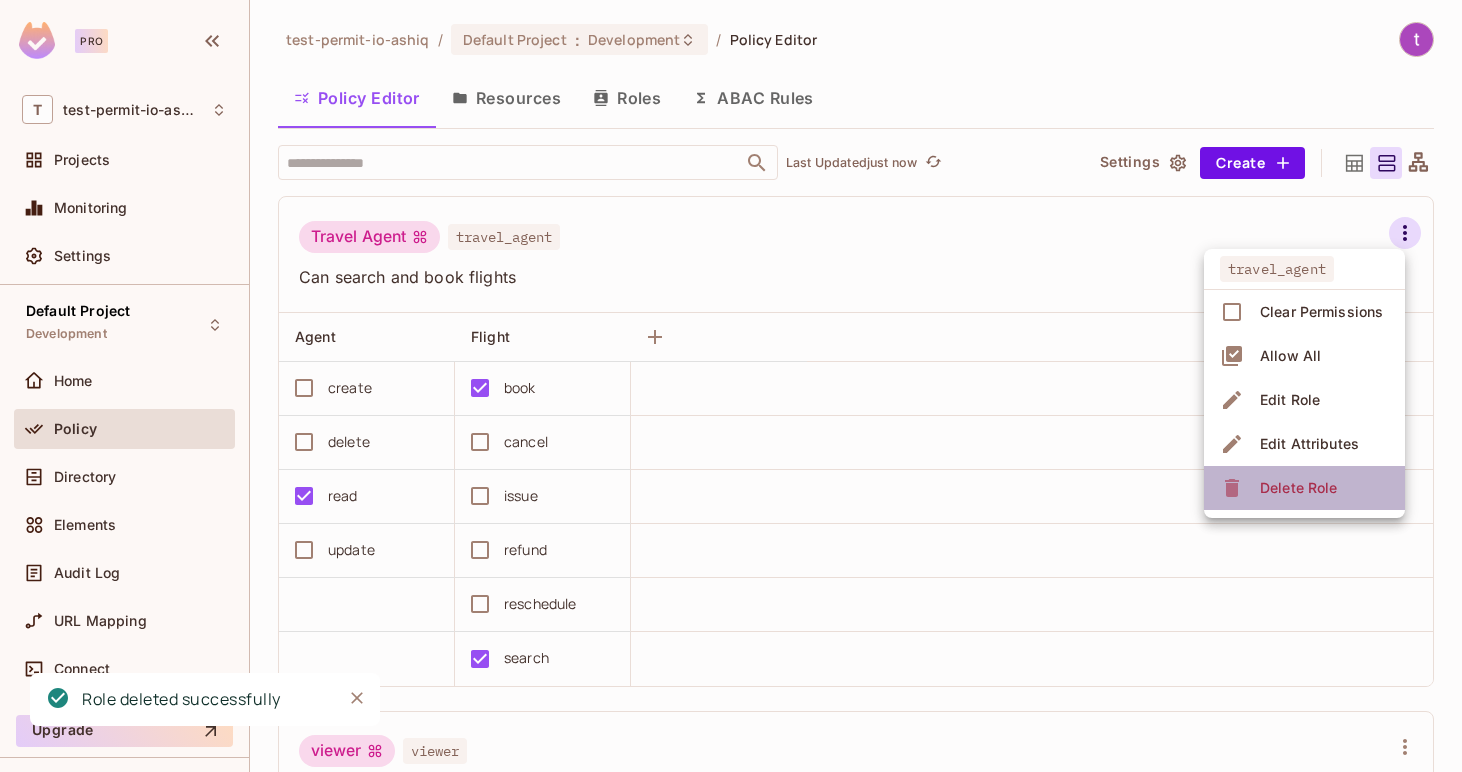 click on "Delete Role" at bounding box center (1298, 488) 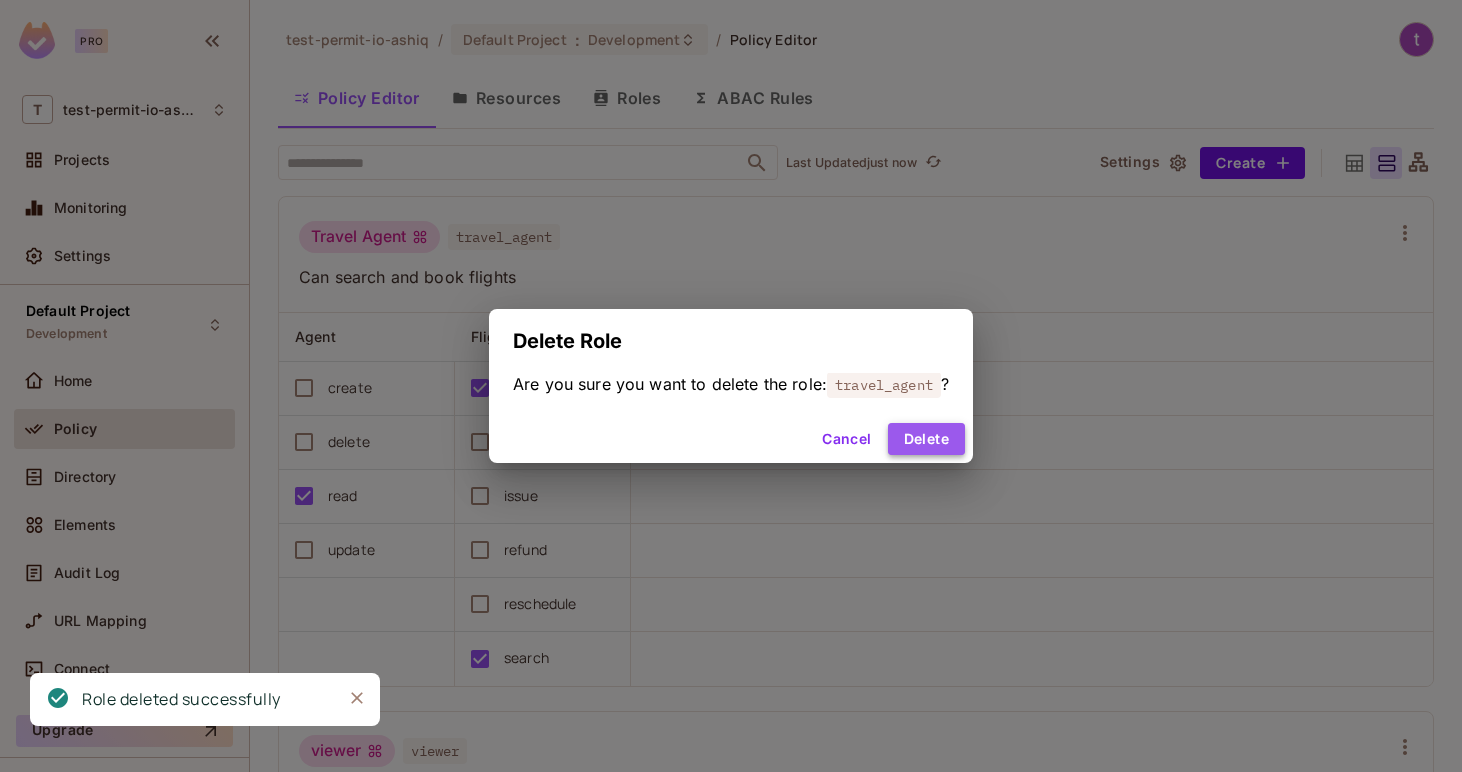 click on "Delete" at bounding box center [926, 439] 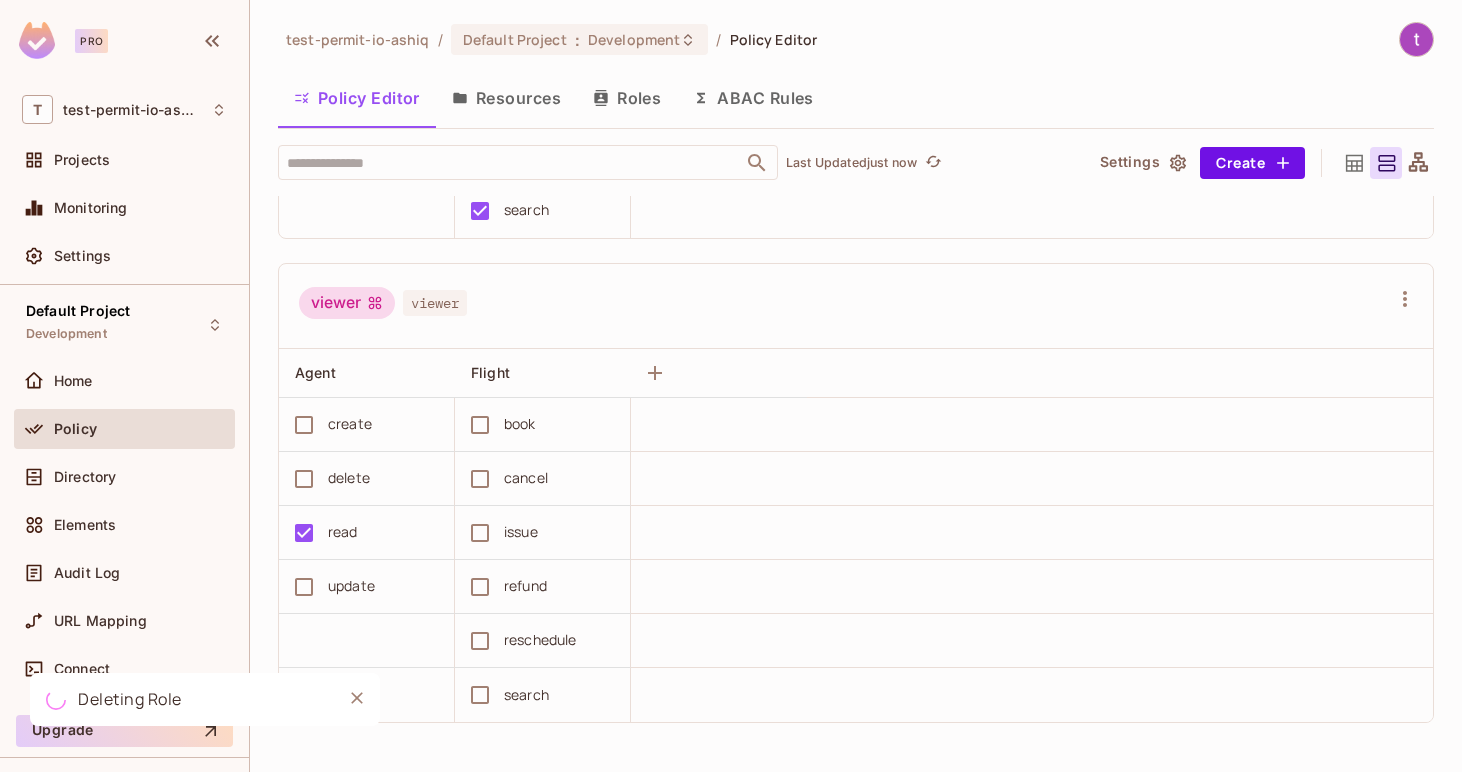 scroll, scrollTop: 0, scrollLeft: 0, axis: both 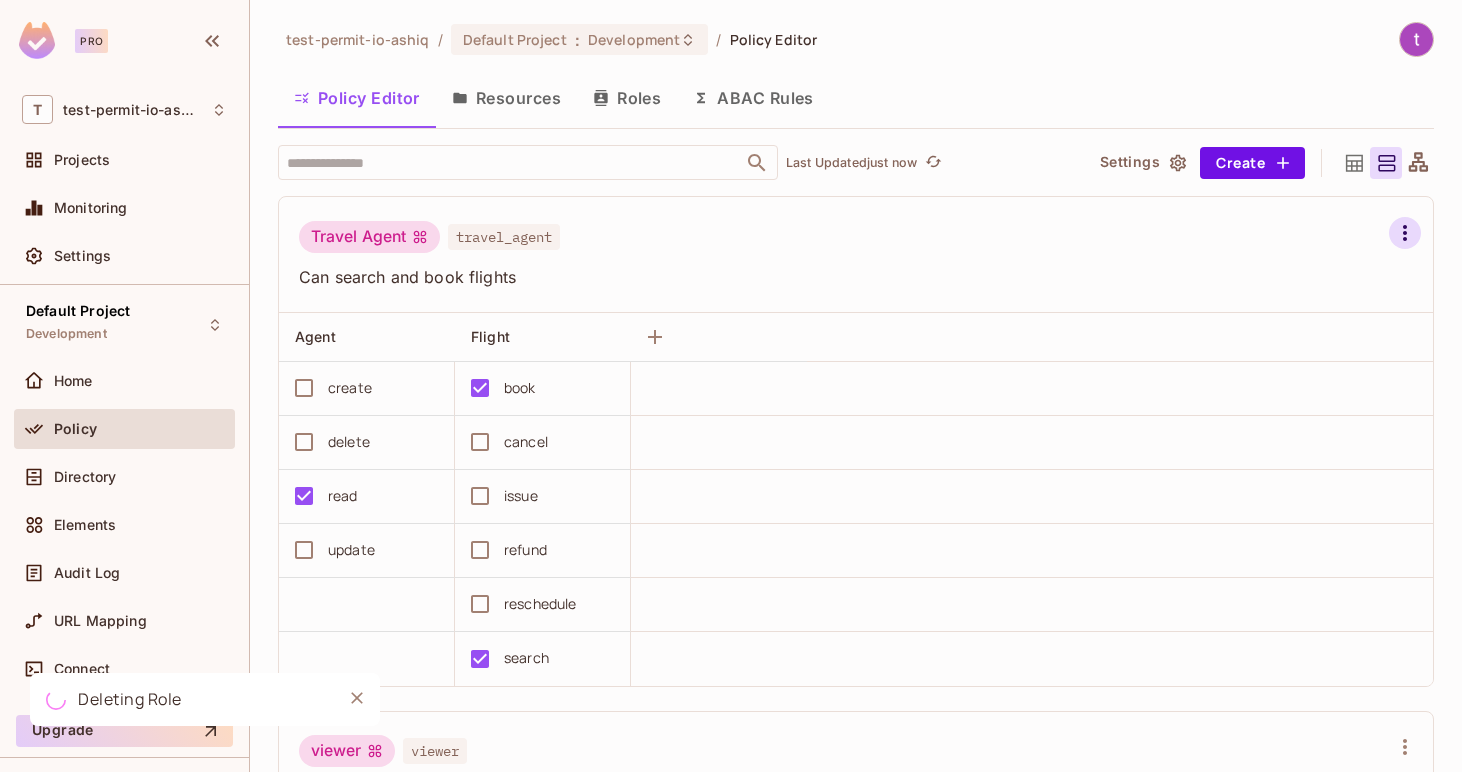 click 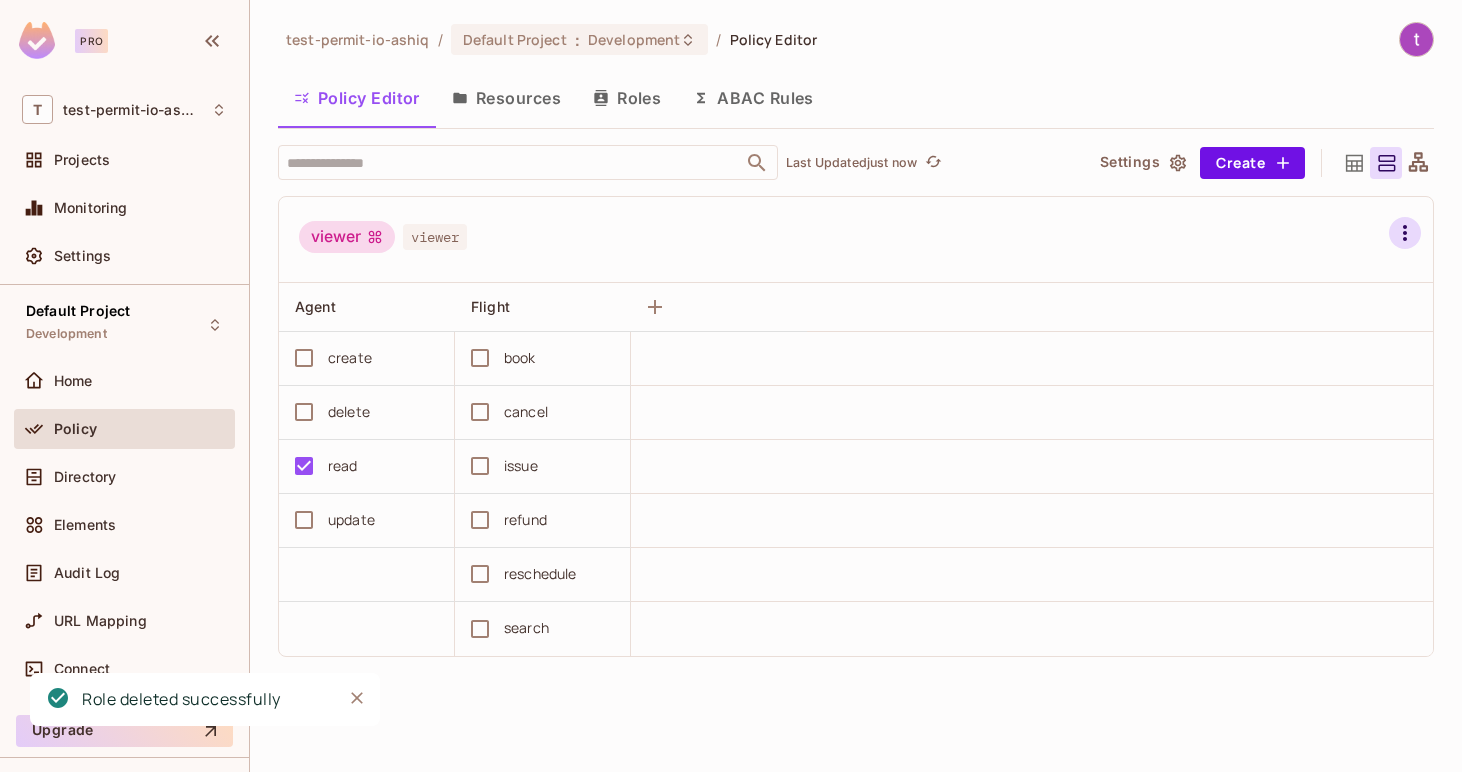 click 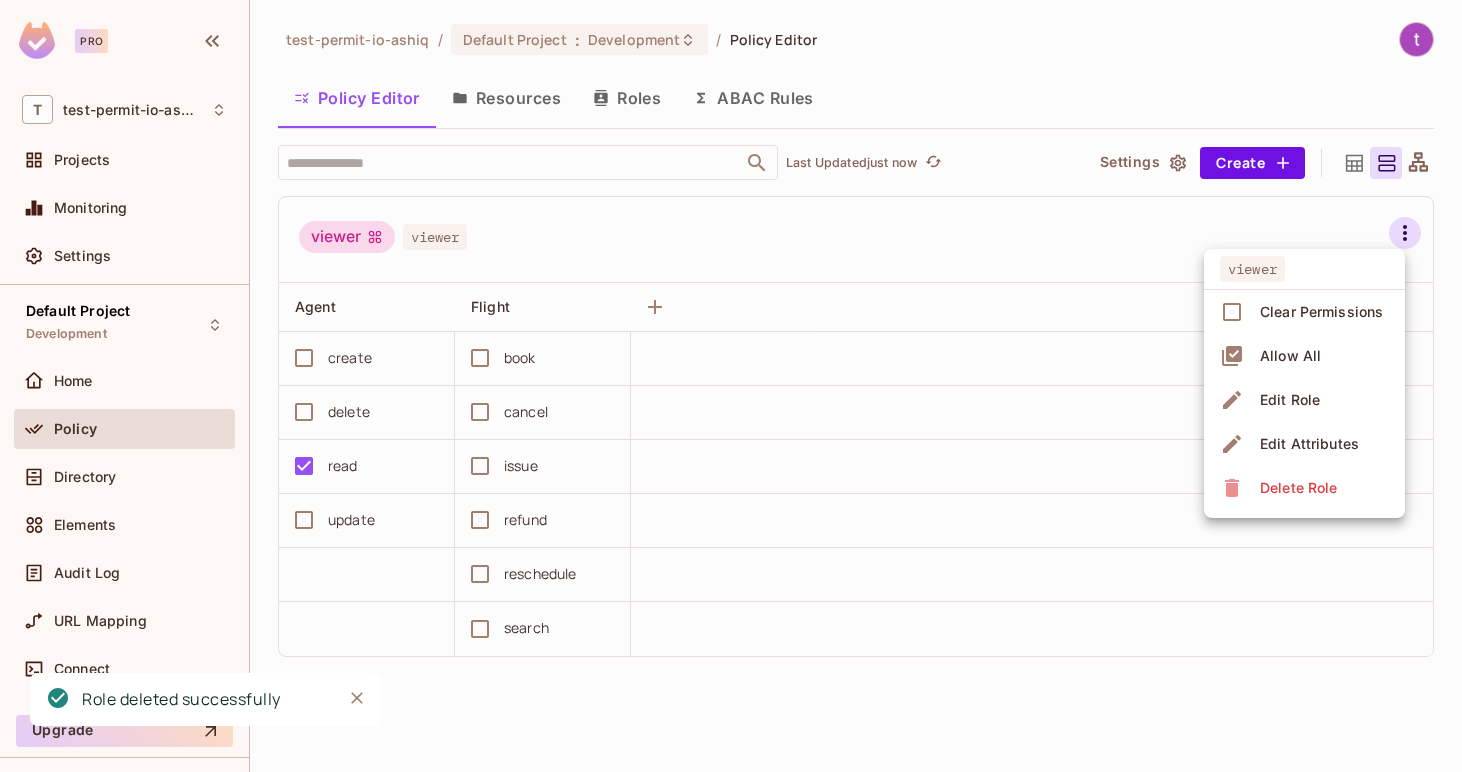 click on "Delete Role" at bounding box center (1304, 488) 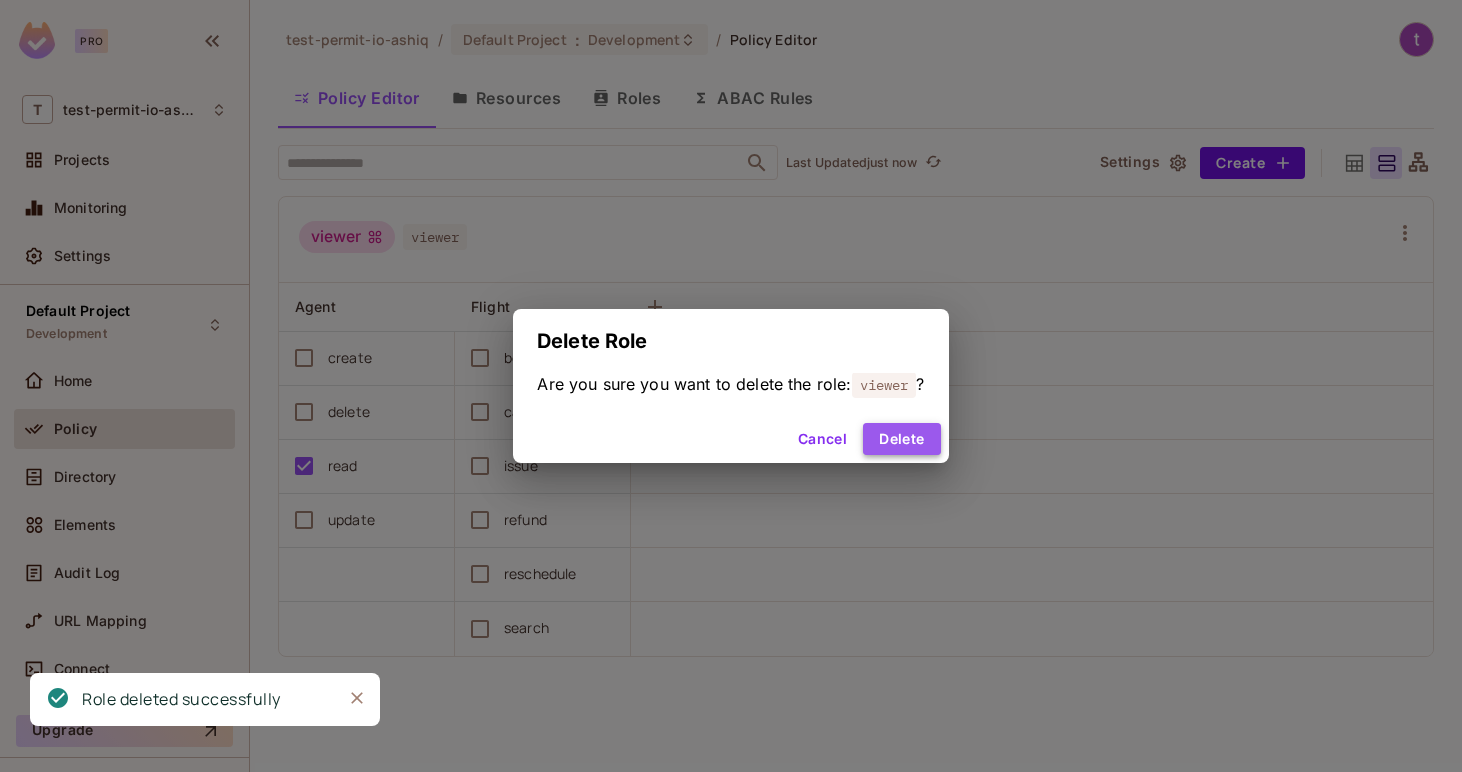 click on "Delete" at bounding box center [901, 439] 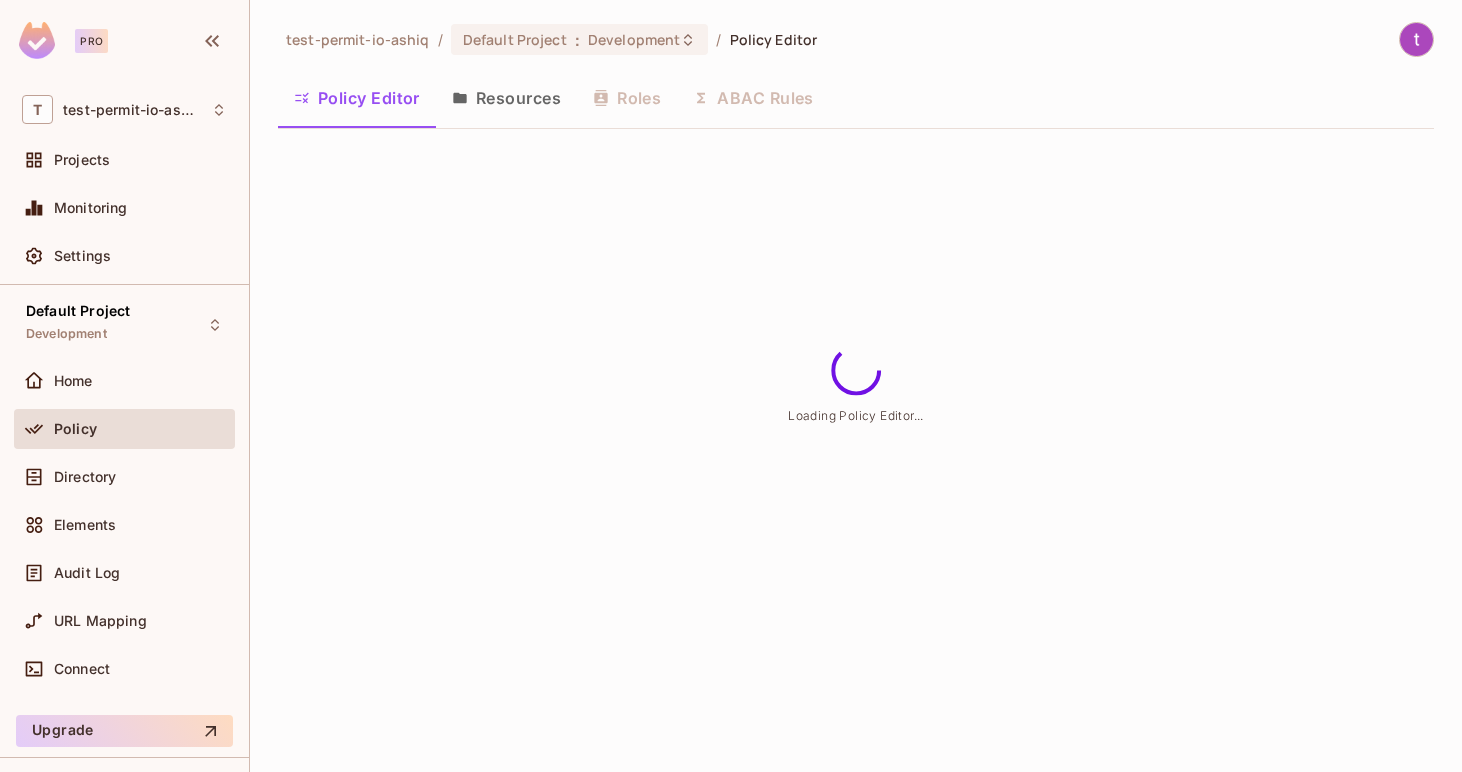 scroll, scrollTop: 0, scrollLeft: 0, axis: both 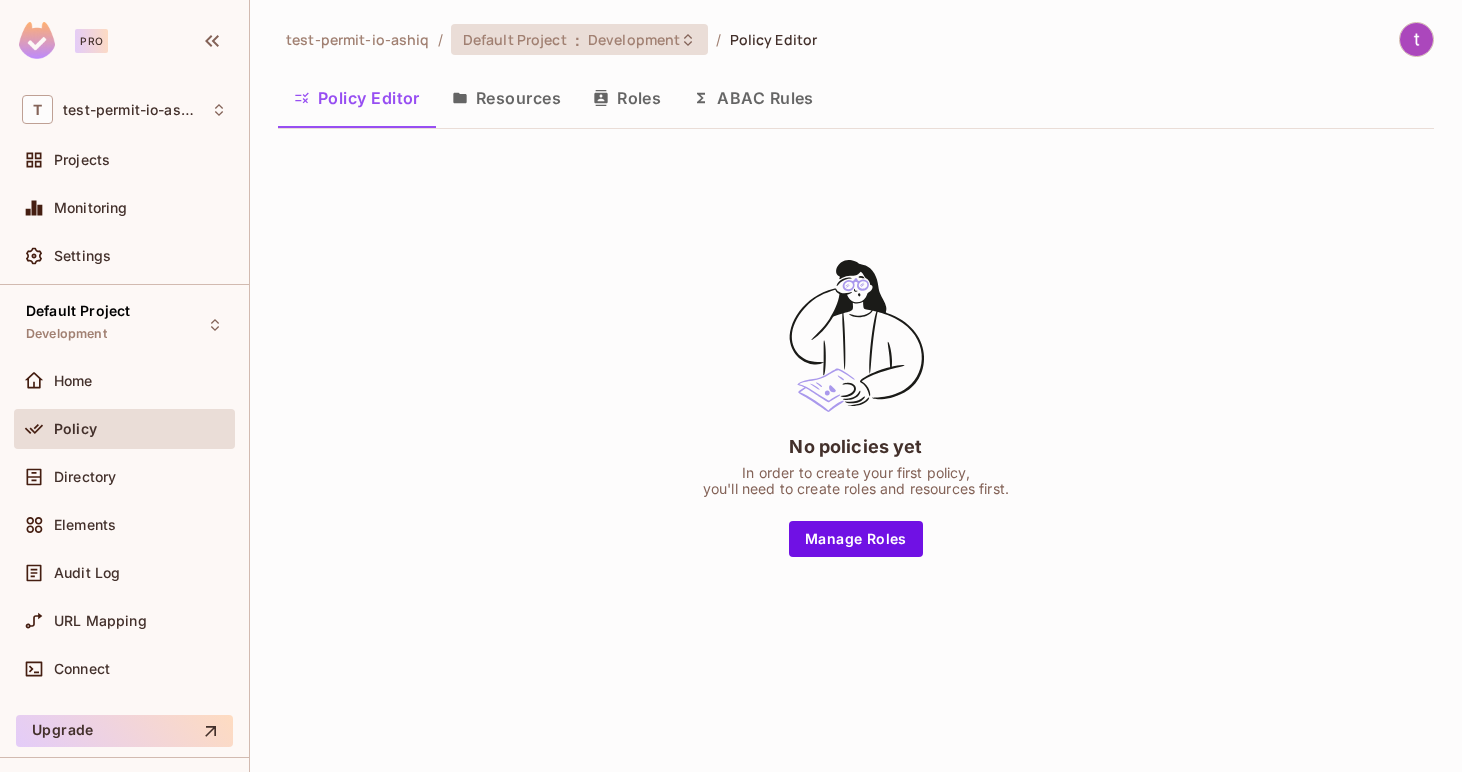 click on "Development" at bounding box center [634, 39] 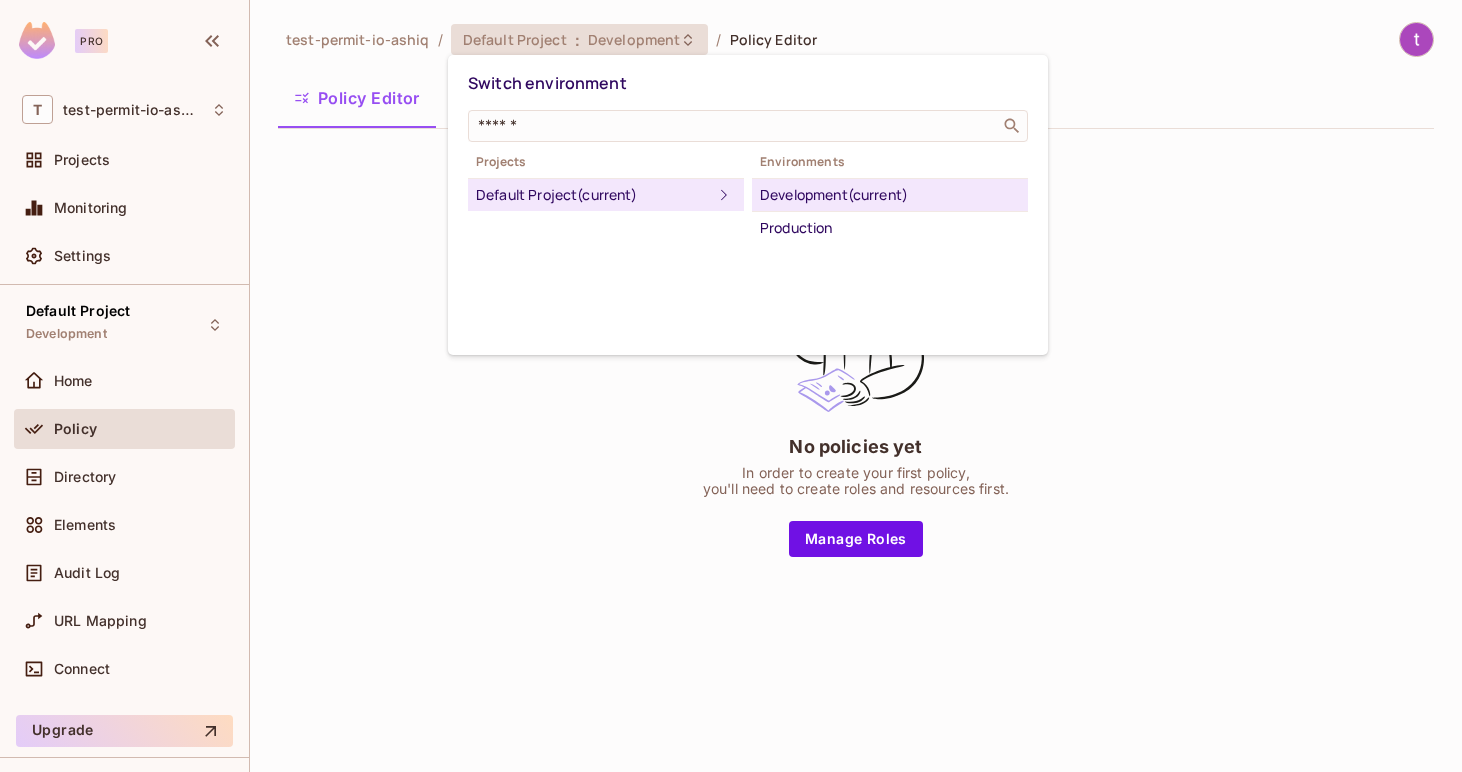 click on "Development  (current)" at bounding box center [890, 195] 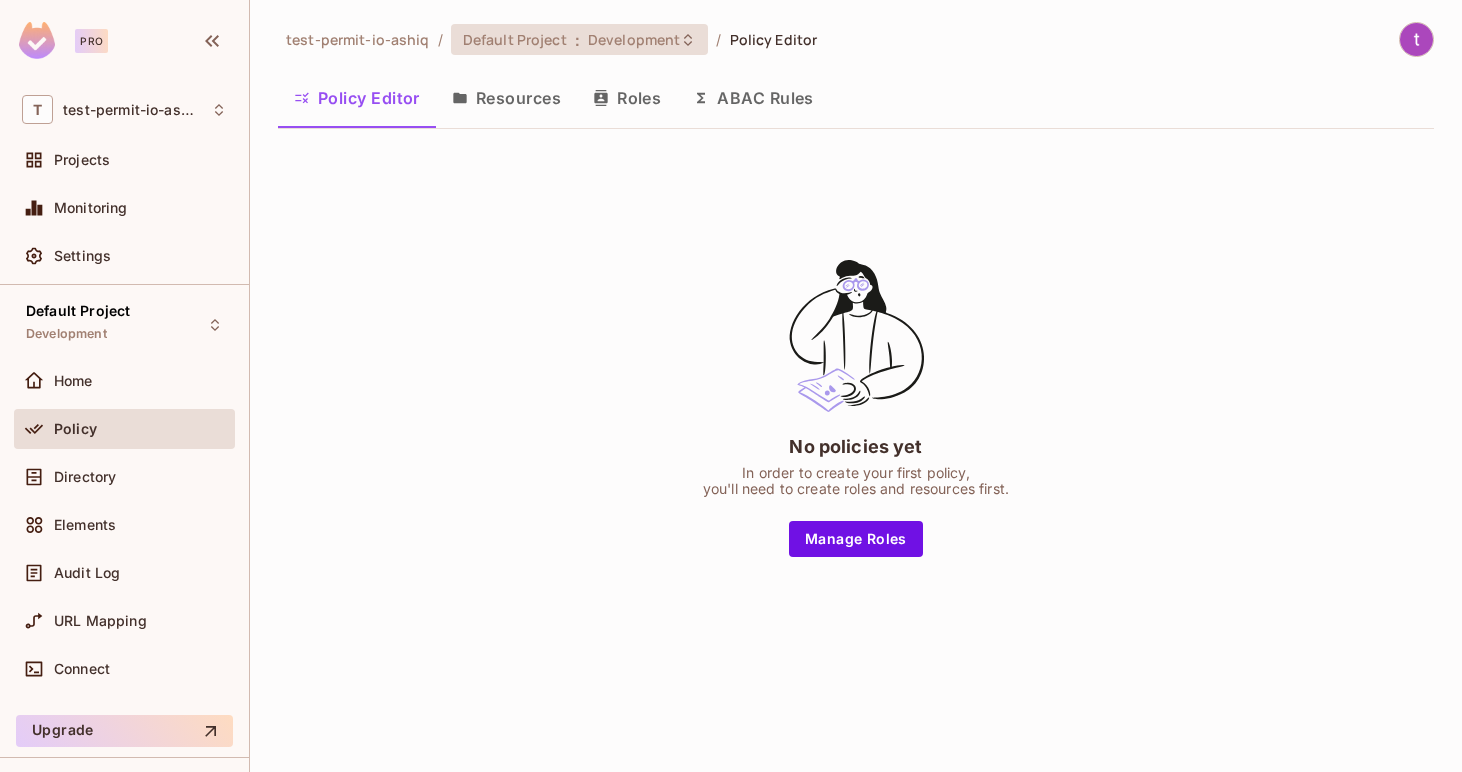 click on "Default Project : Development" at bounding box center (568, 39) 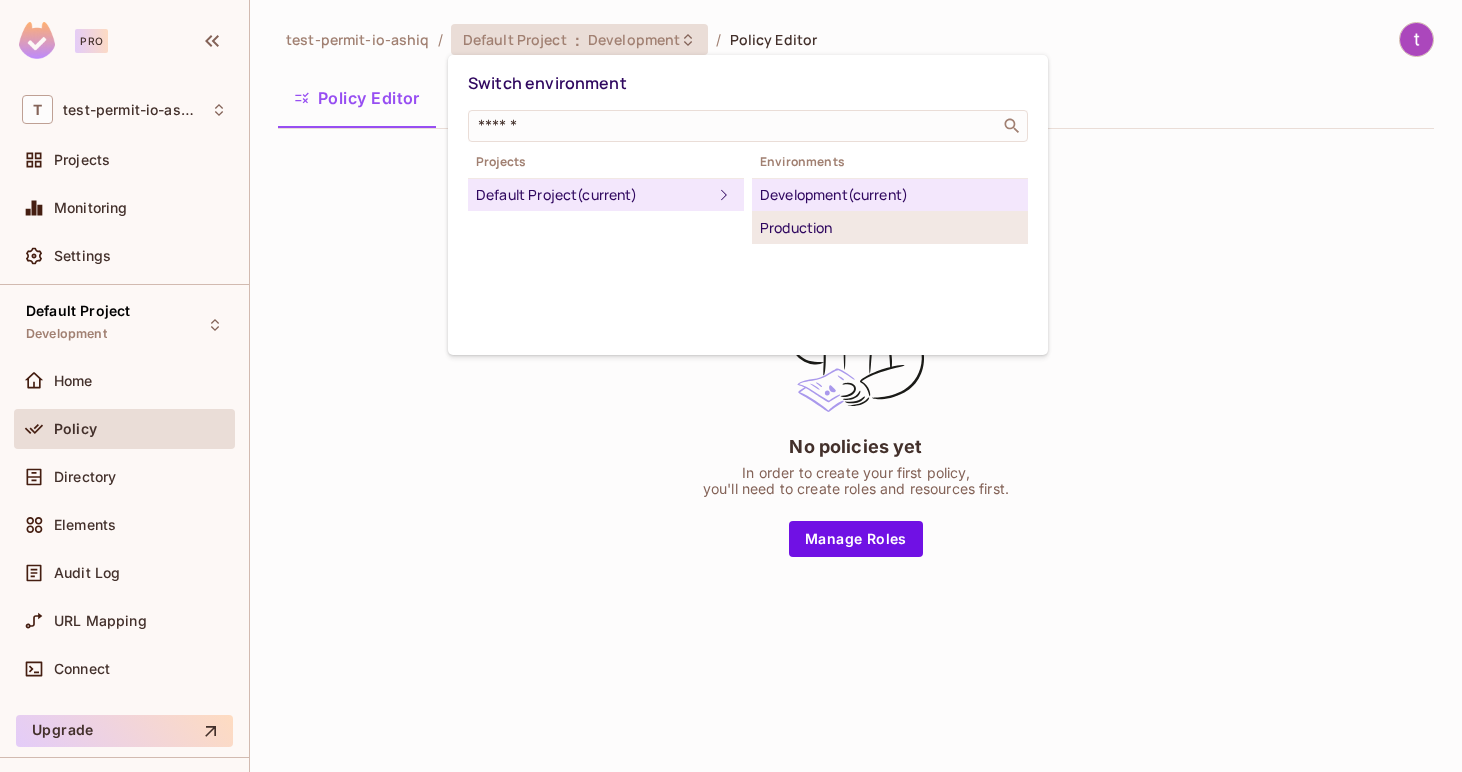 click on "Production" at bounding box center [890, 228] 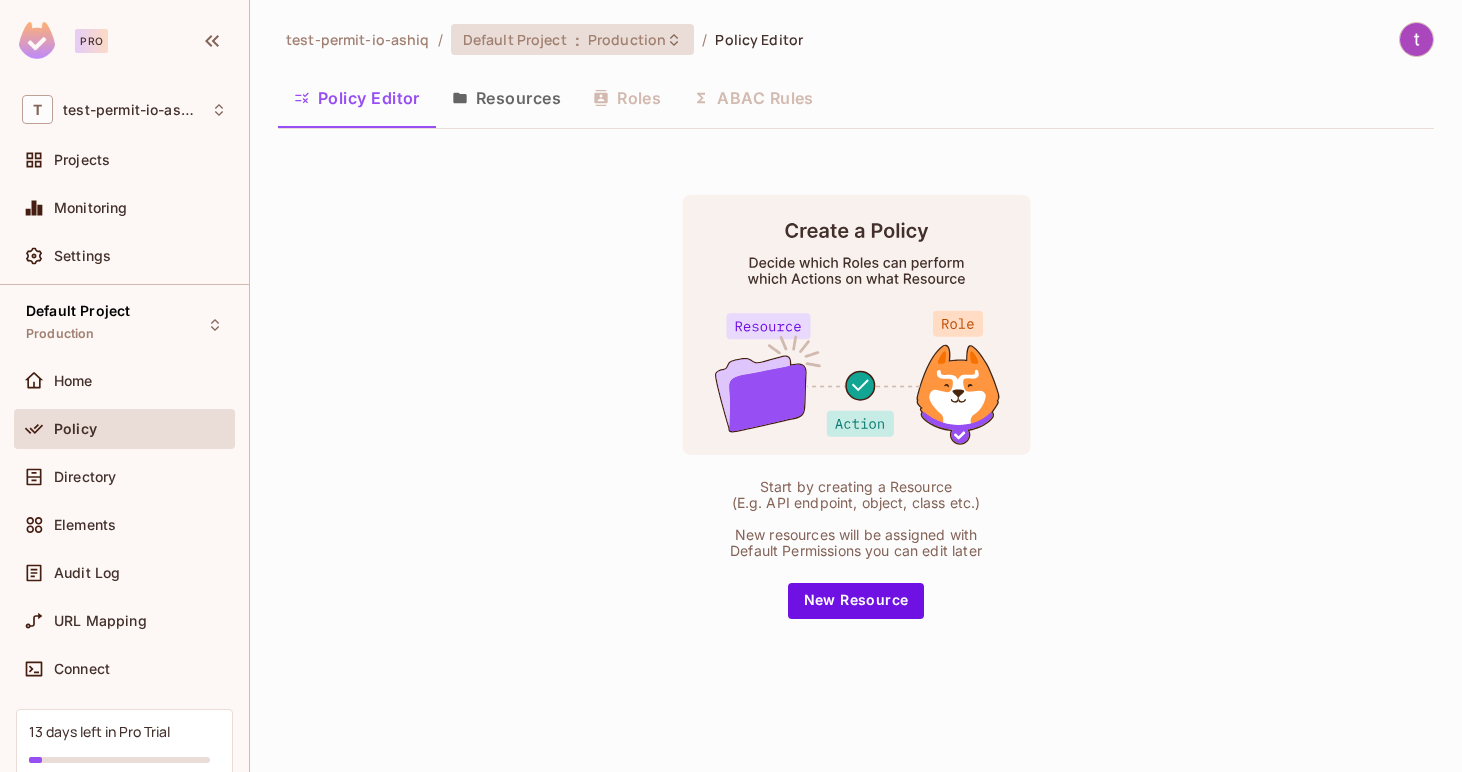 click on "Default Project : Production" at bounding box center [572, 39] 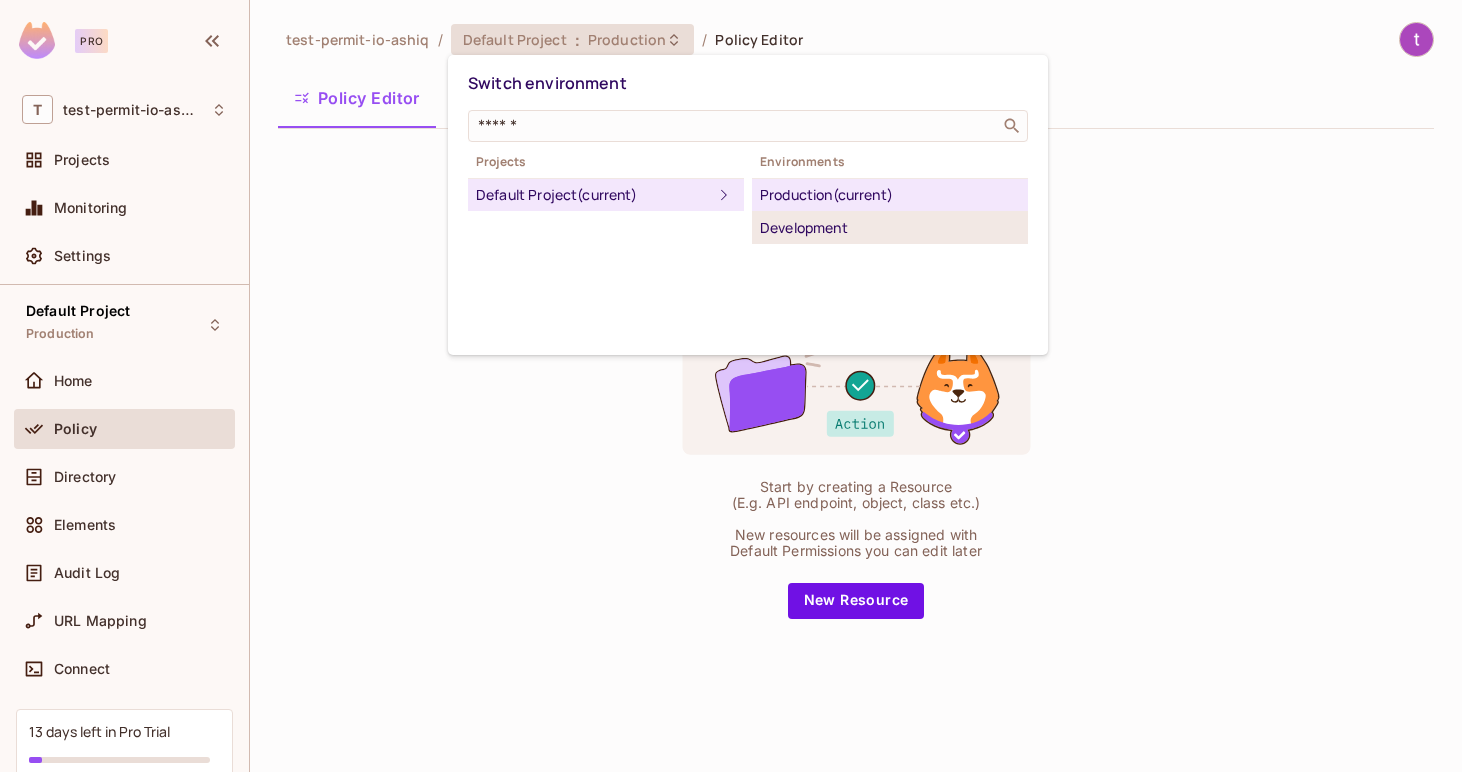 click on "Development" at bounding box center [890, 228] 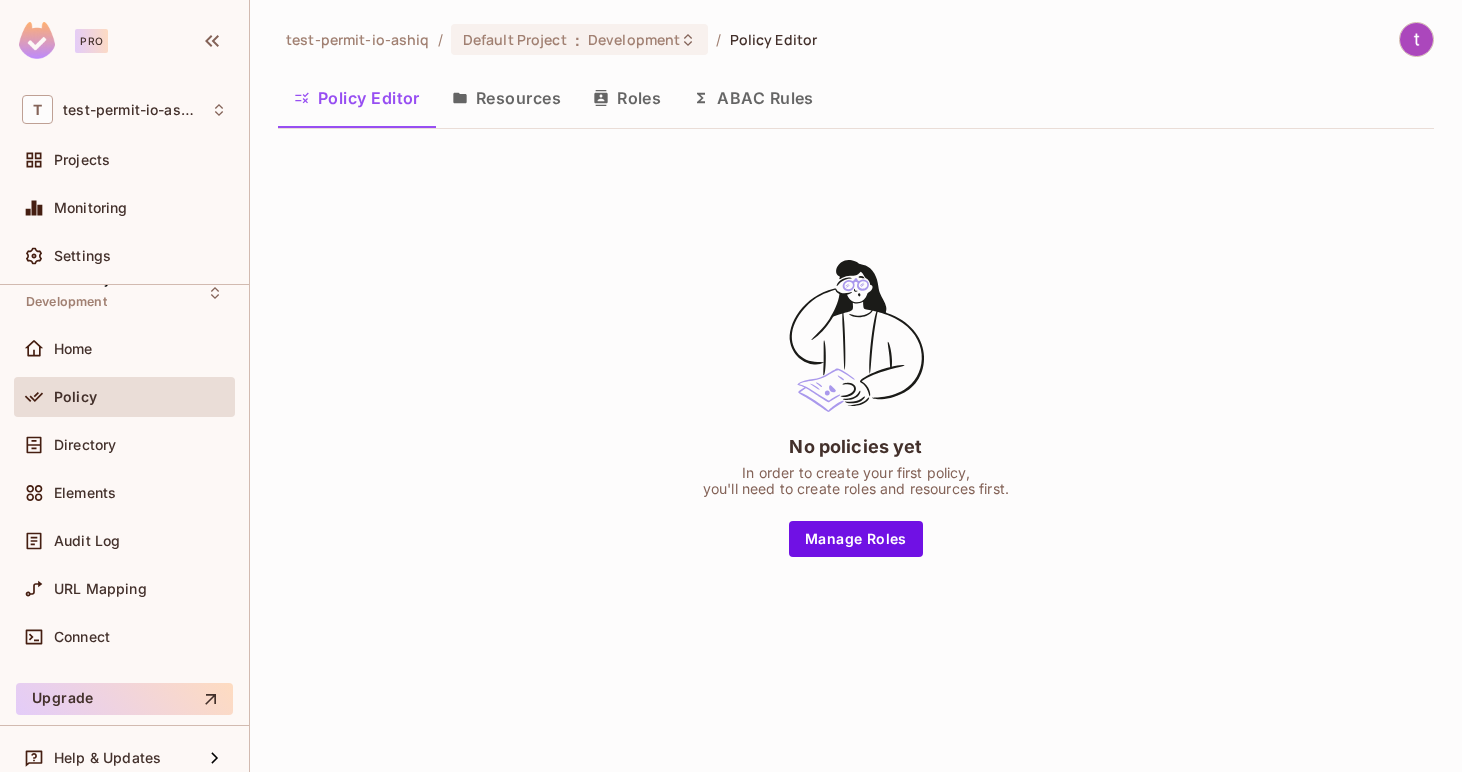 scroll, scrollTop: 35, scrollLeft: 0, axis: vertical 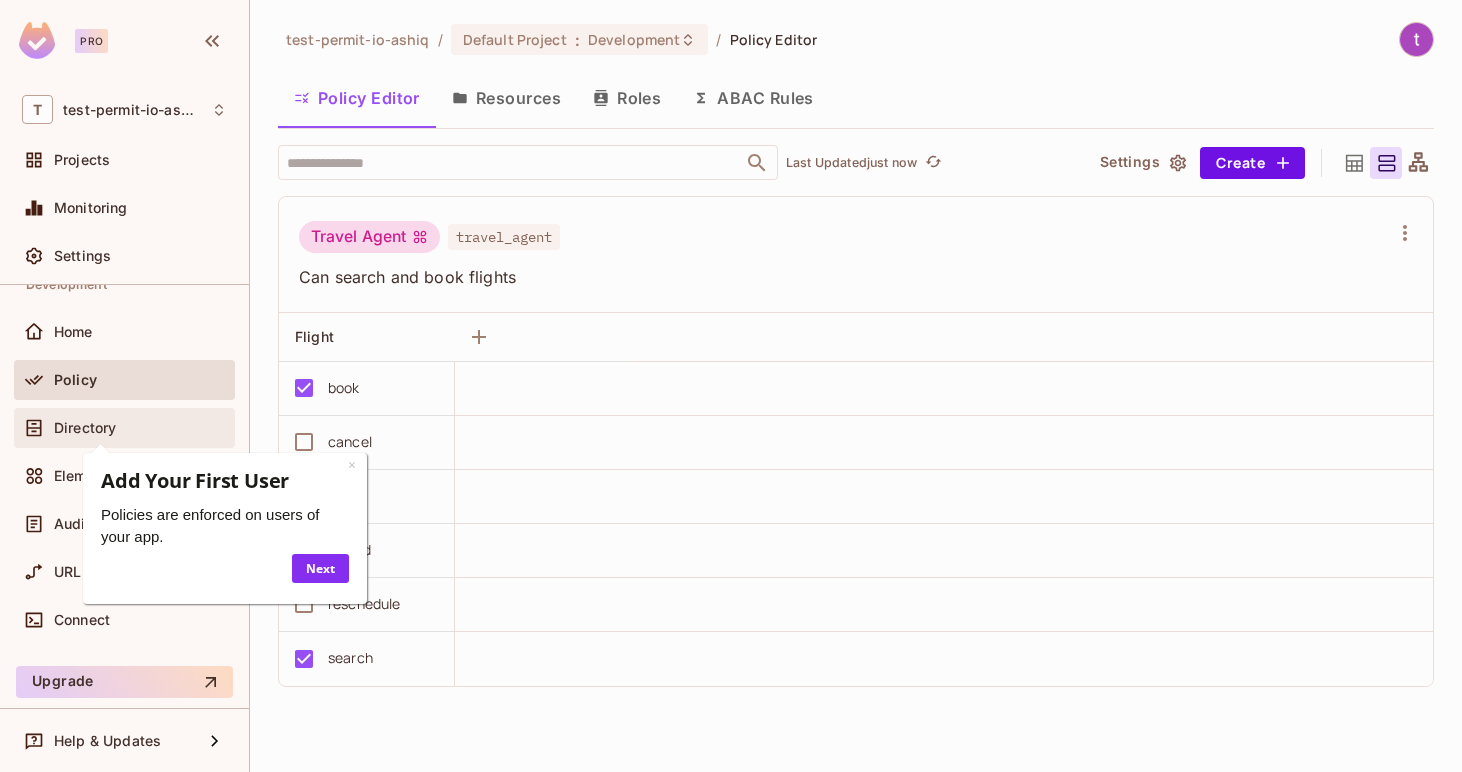 click on "Directory" at bounding box center [85, 428] 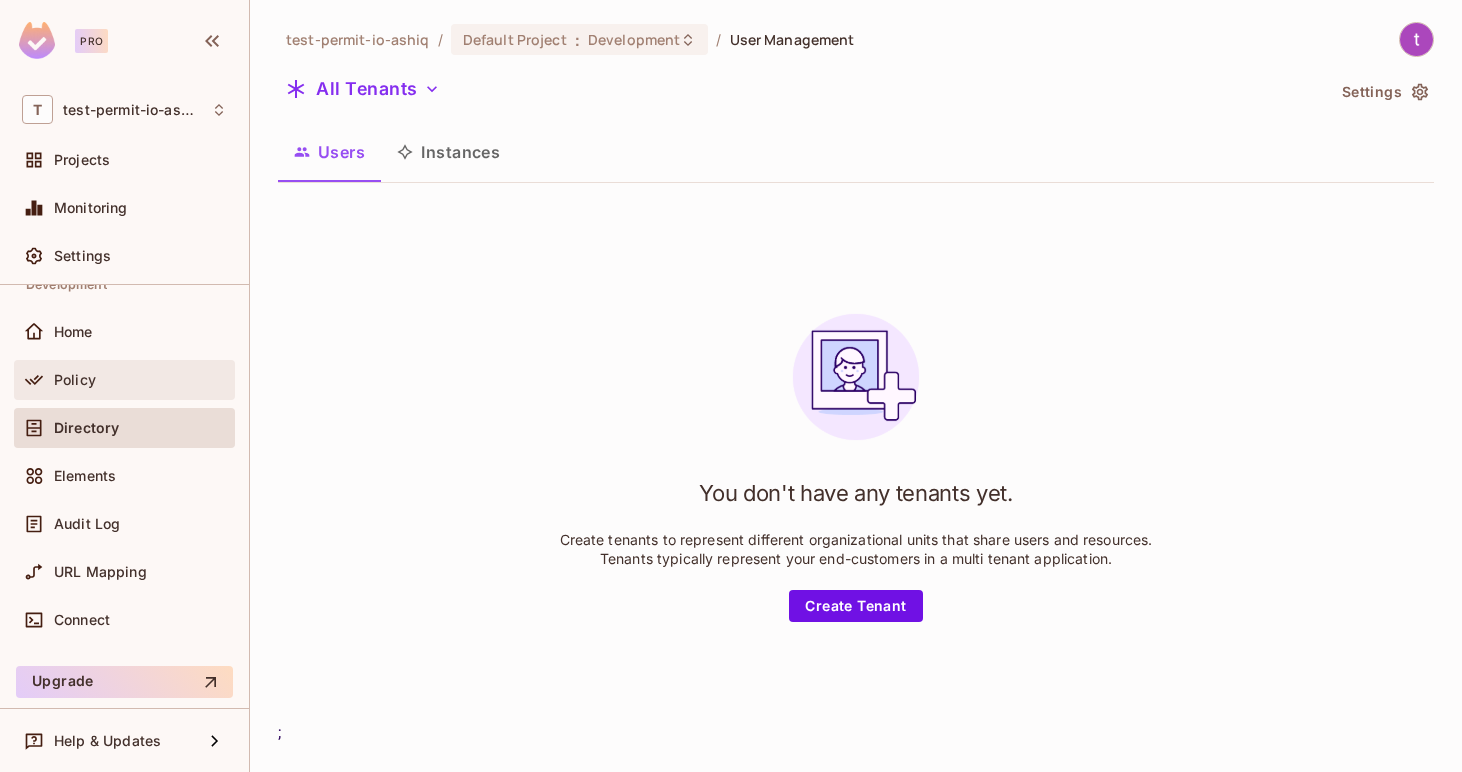 click on "Policy" at bounding box center (124, 380) 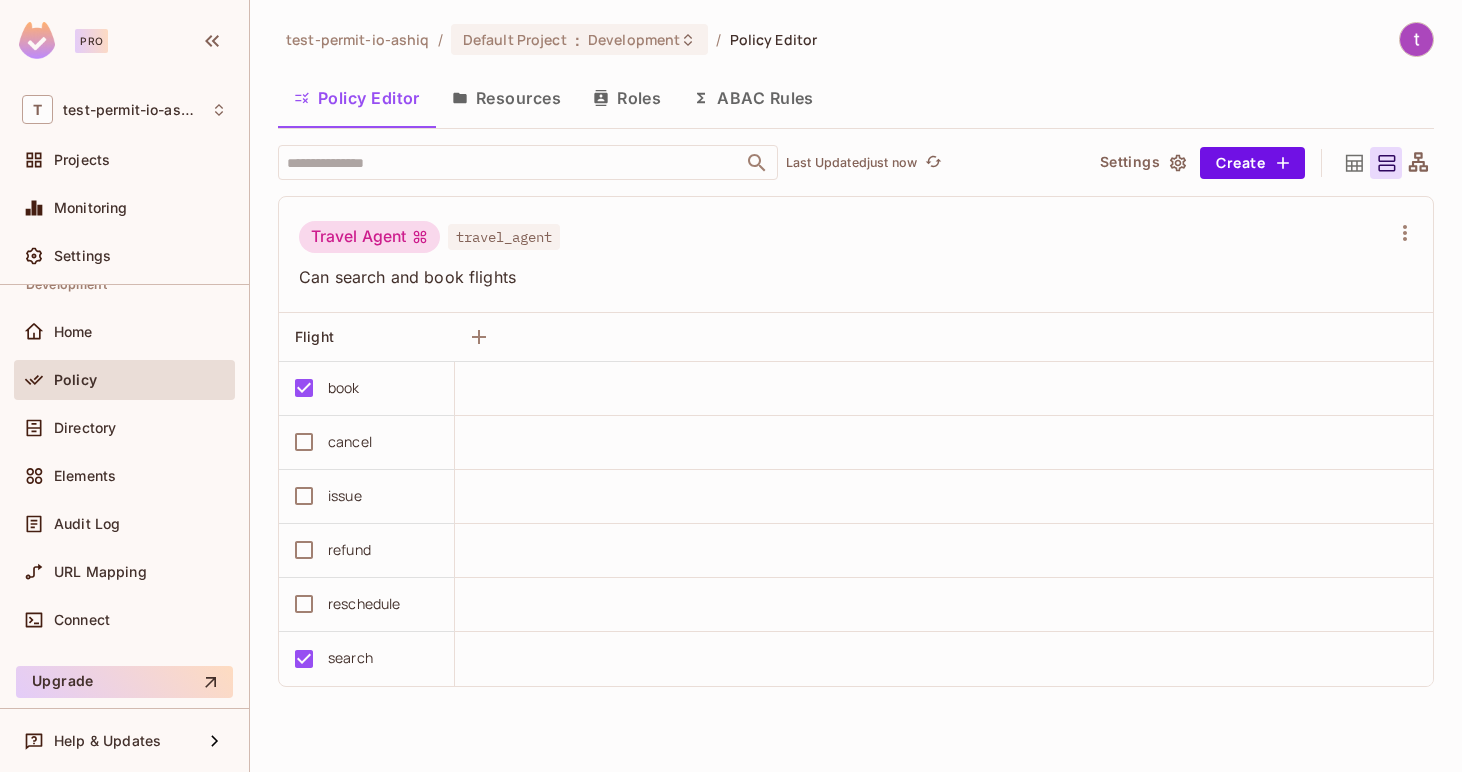 scroll, scrollTop: 0, scrollLeft: 0, axis: both 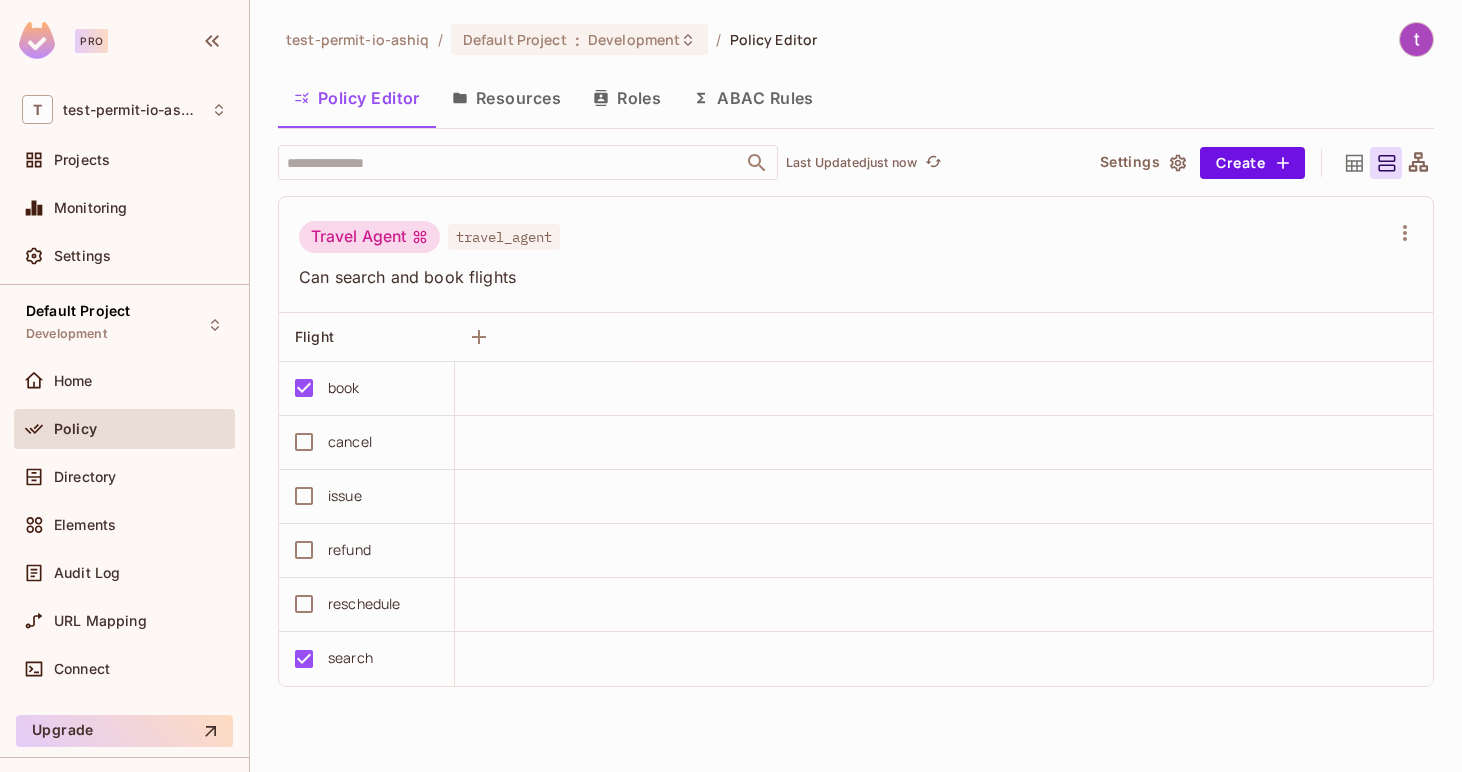 click on "Resources" at bounding box center (506, 98) 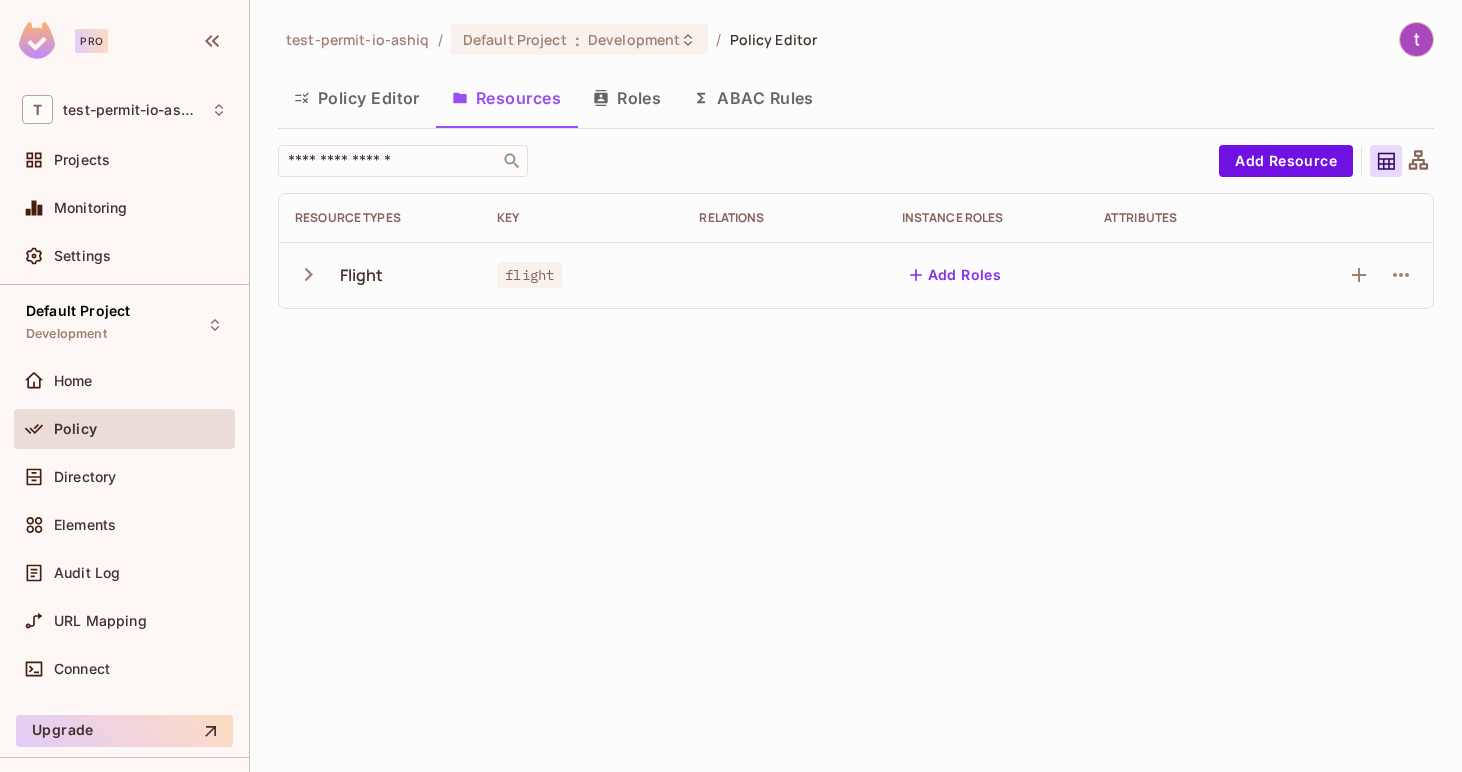 click 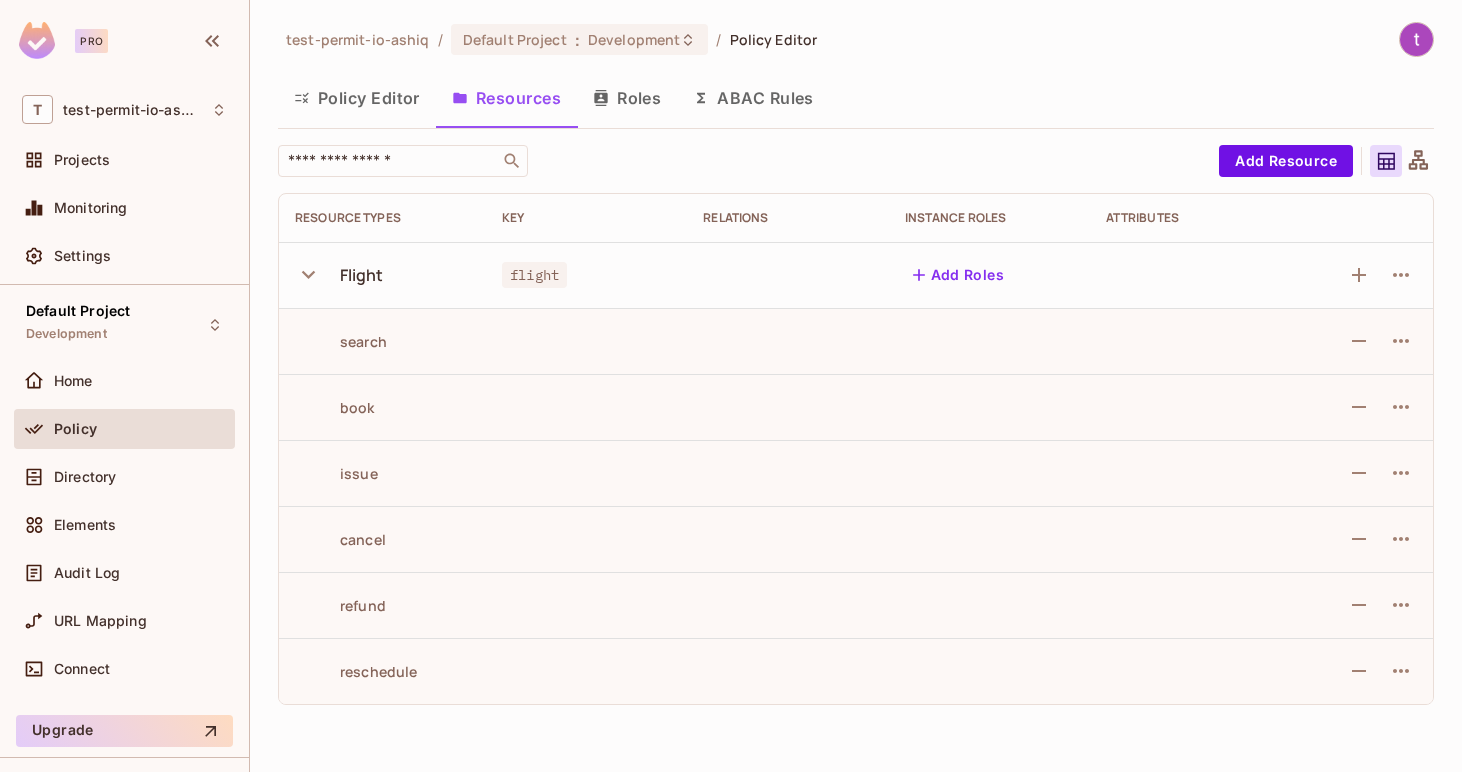 click on "Policy Editor" at bounding box center (357, 98) 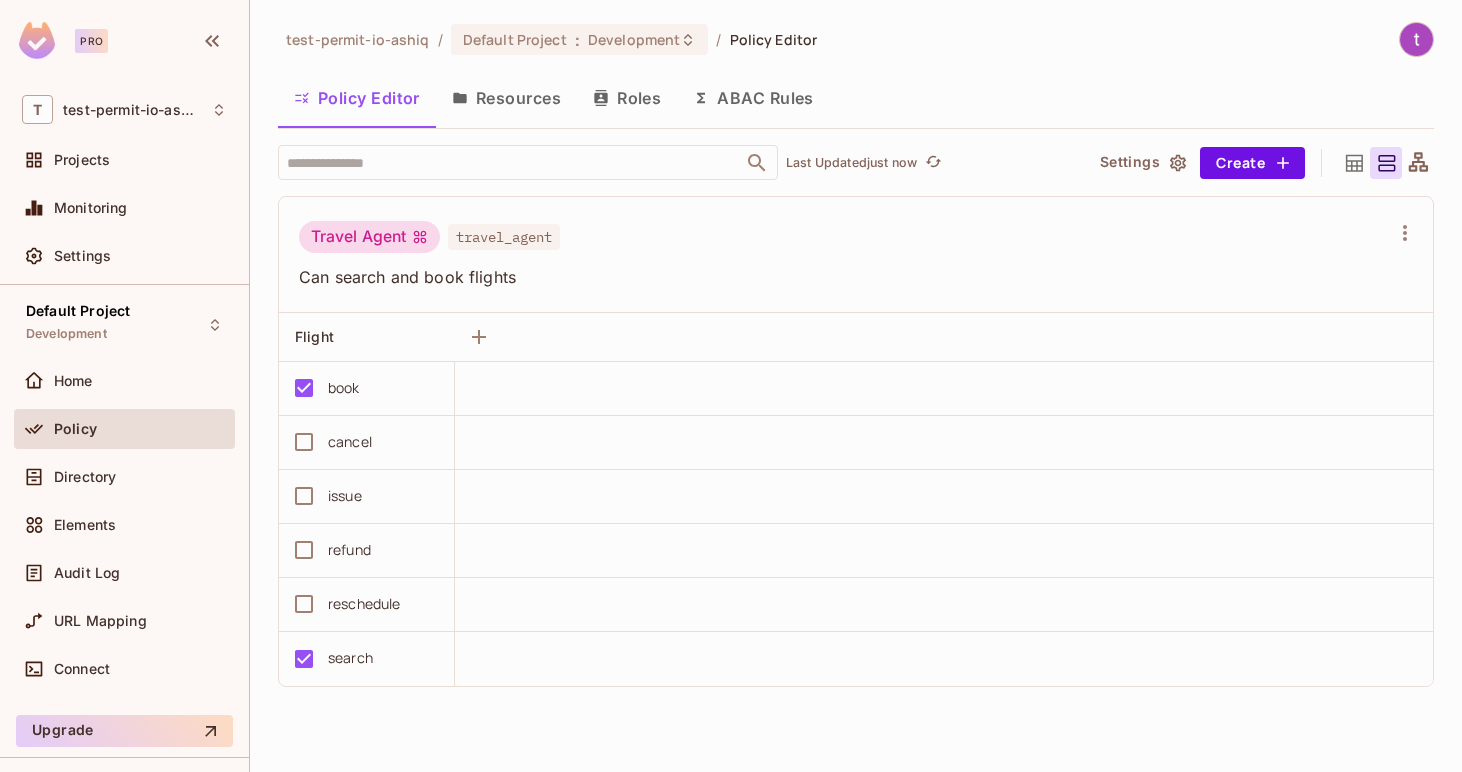 click on "Resources" at bounding box center [506, 98] 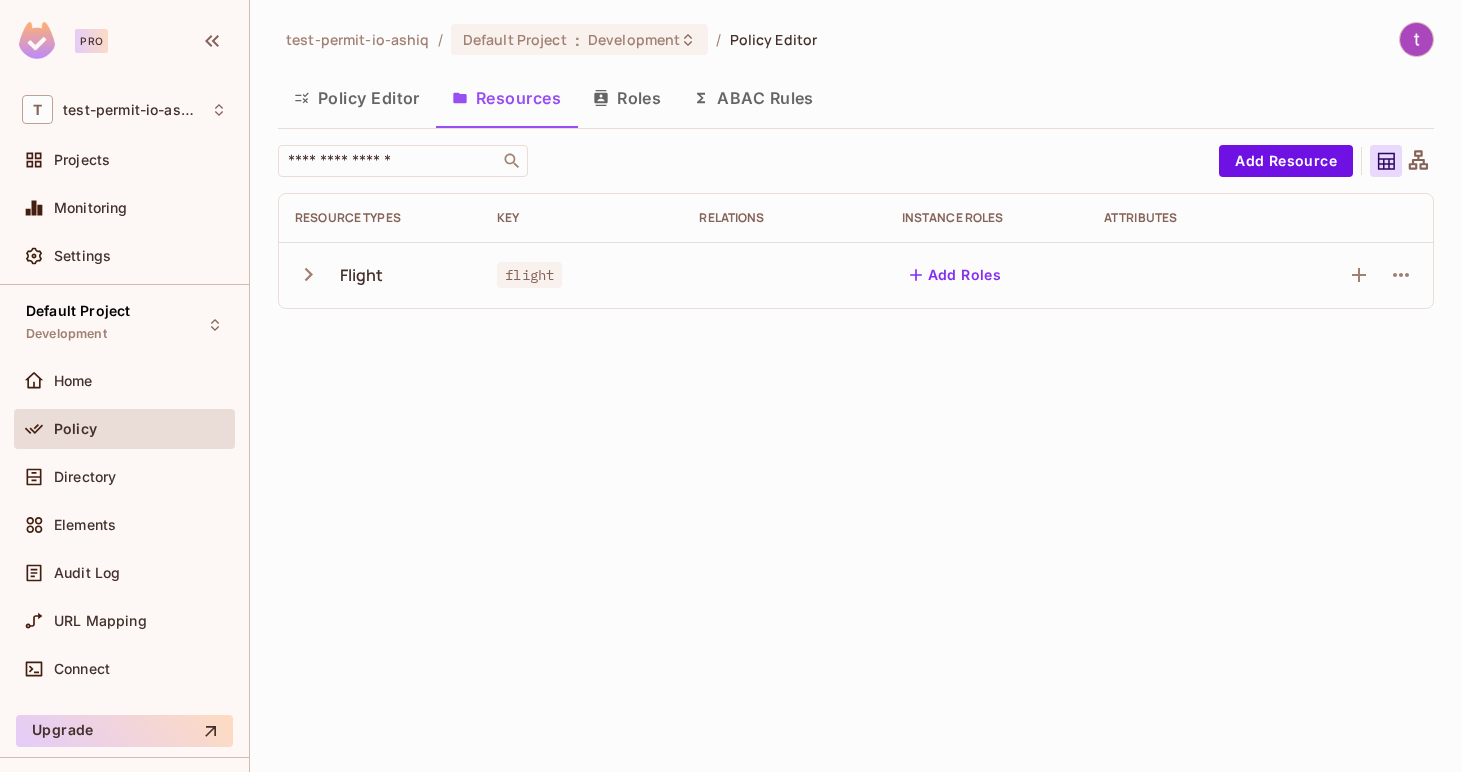 click on "Policy Editor" at bounding box center (357, 98) 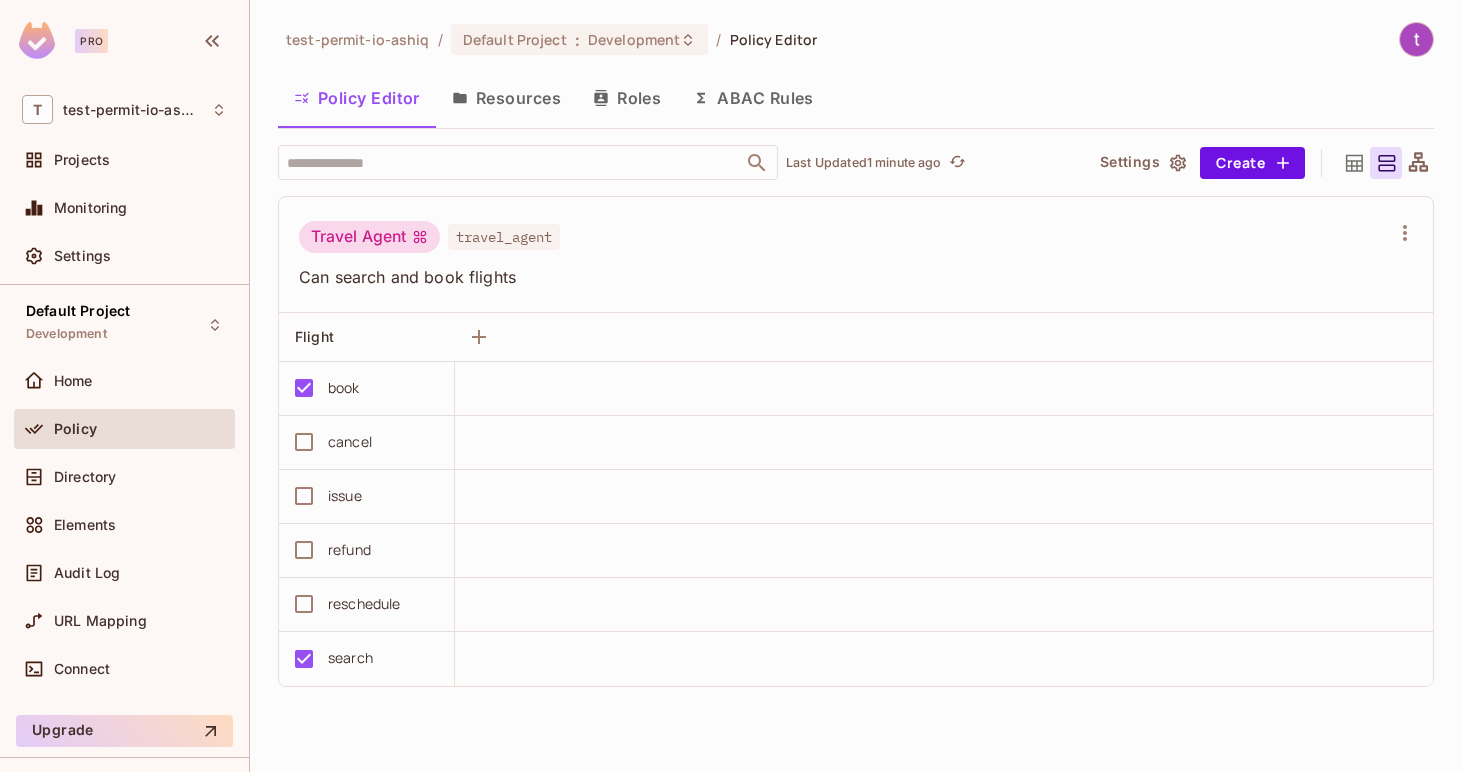type 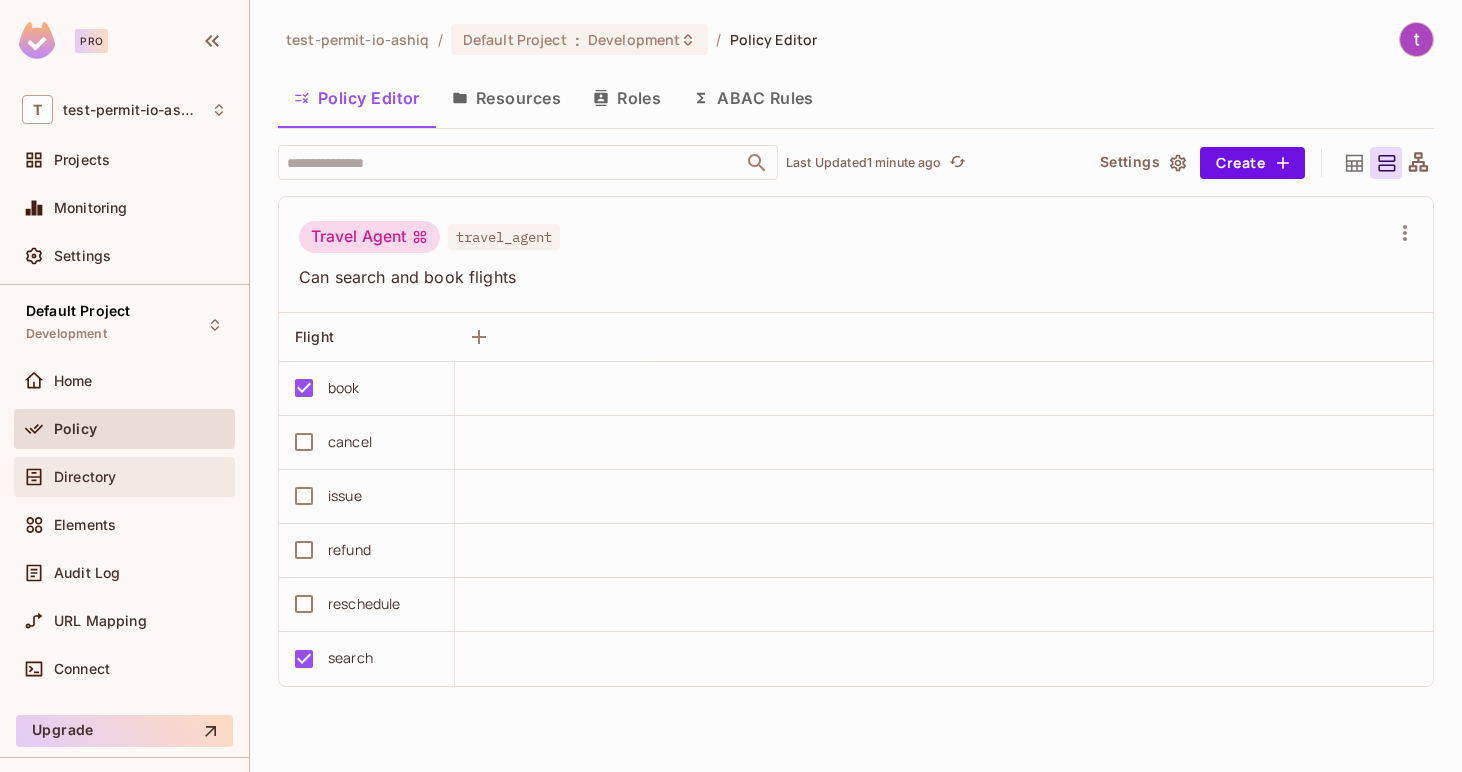 click on "Directory" at bounding box center (124, 477) 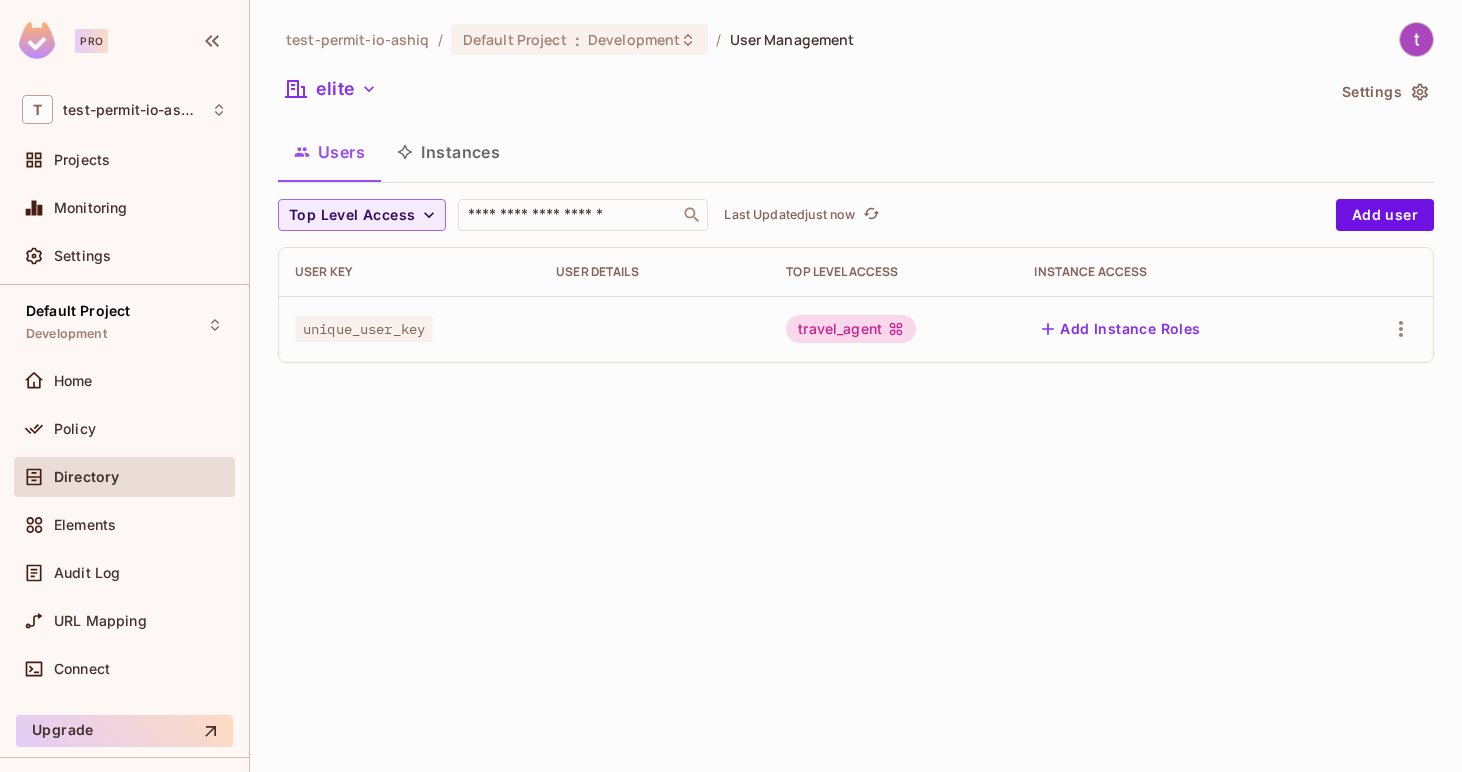 click at bounding box center (1384, 329) 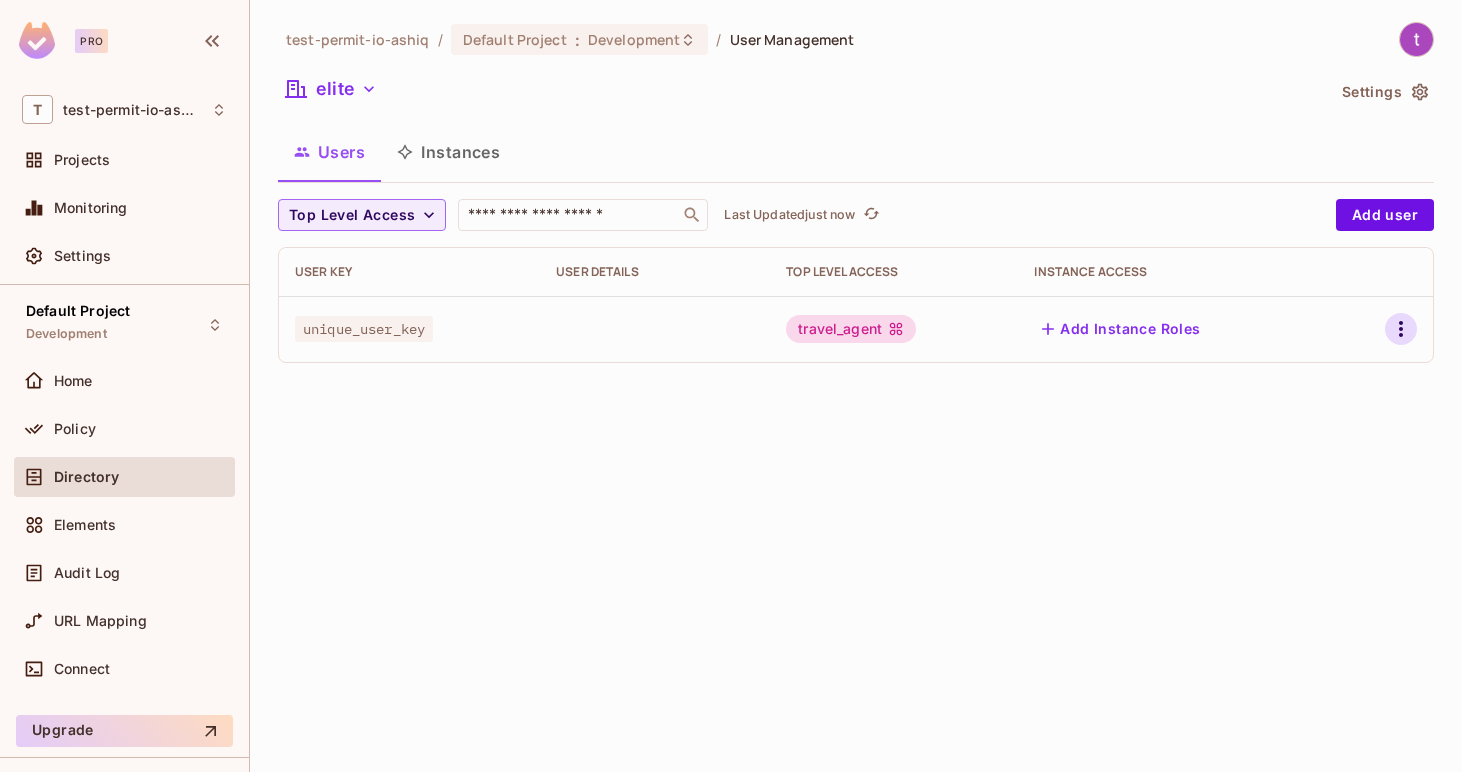 click 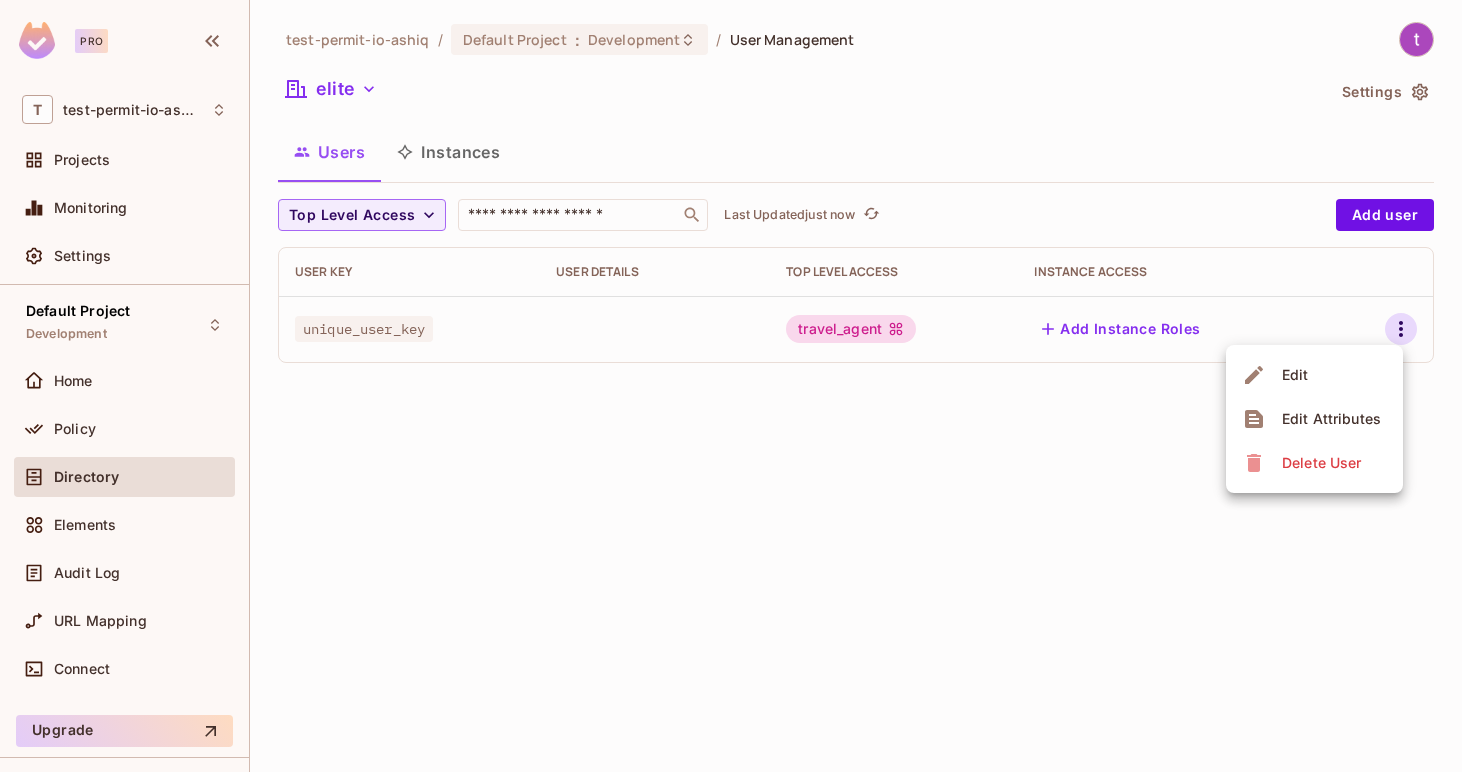 click at bounding box center [731, 386] 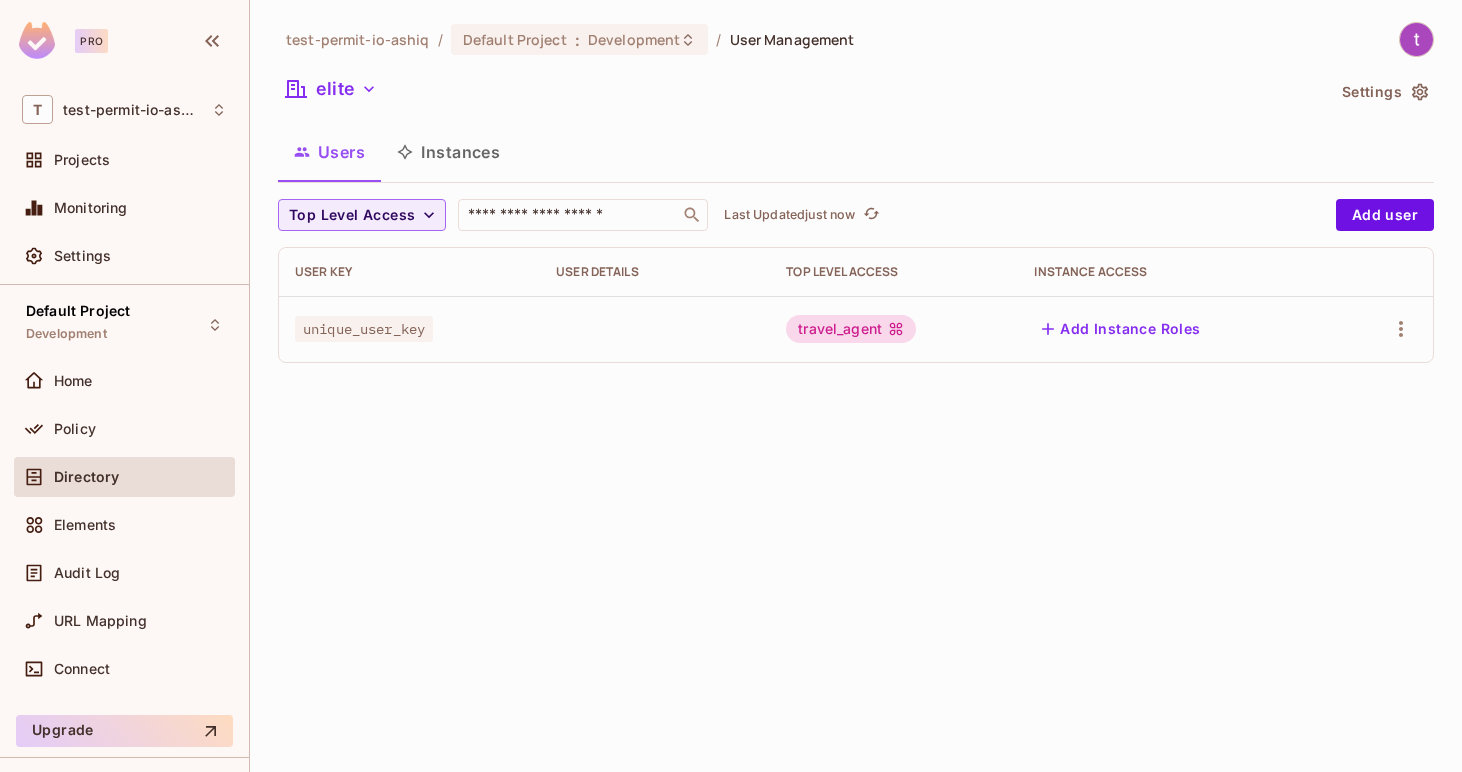 click on "travel_agent" at bounding box center [851, 329] 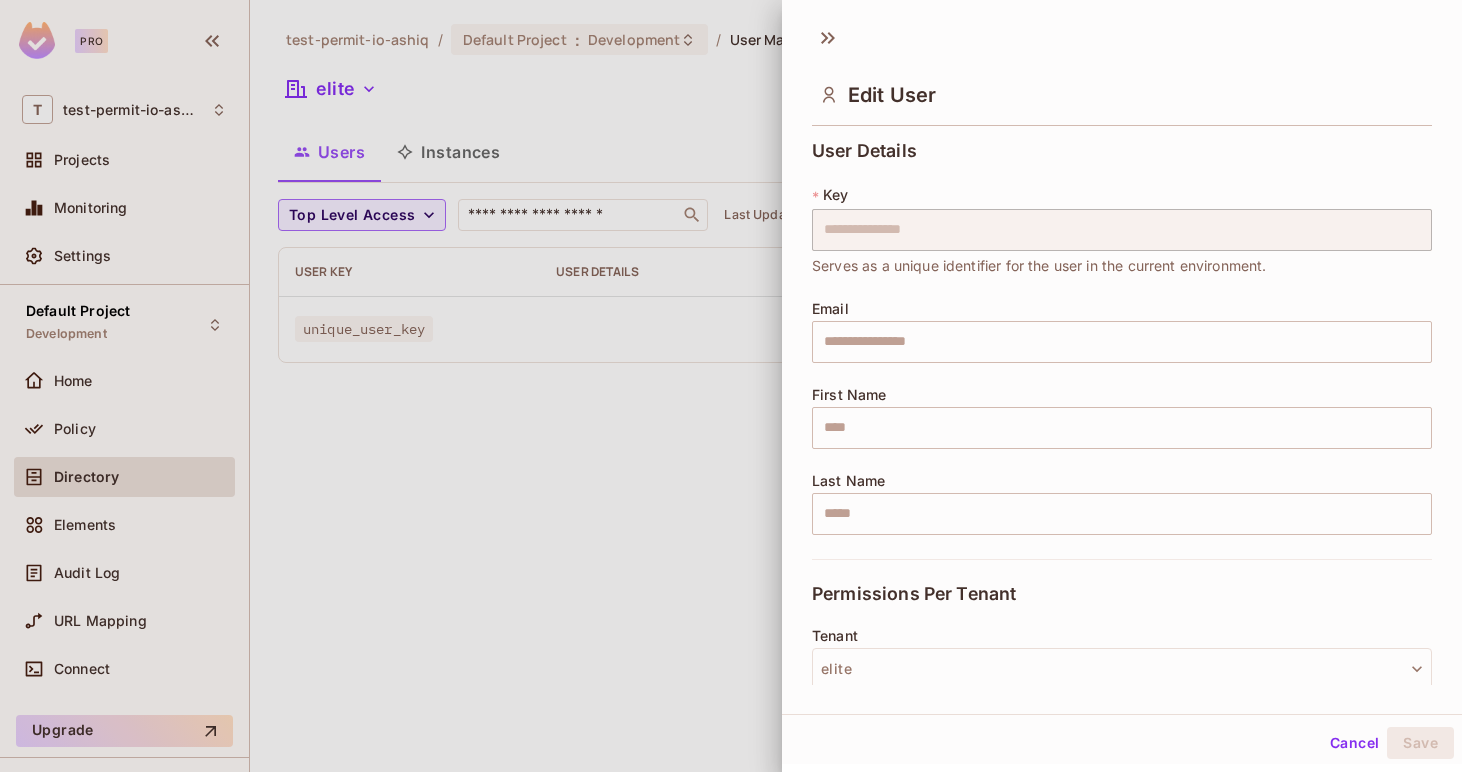 click at bounding box center [731, 386] 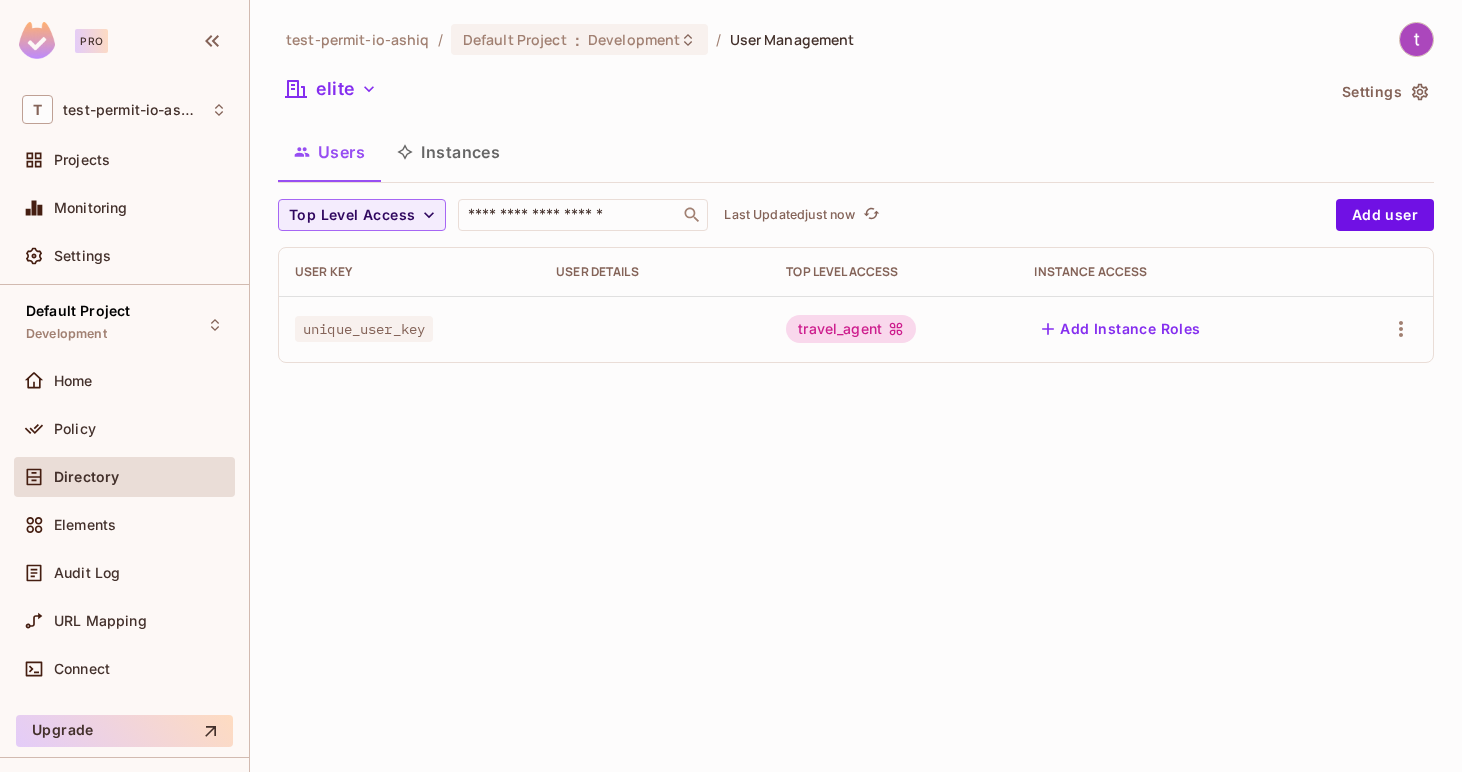 click 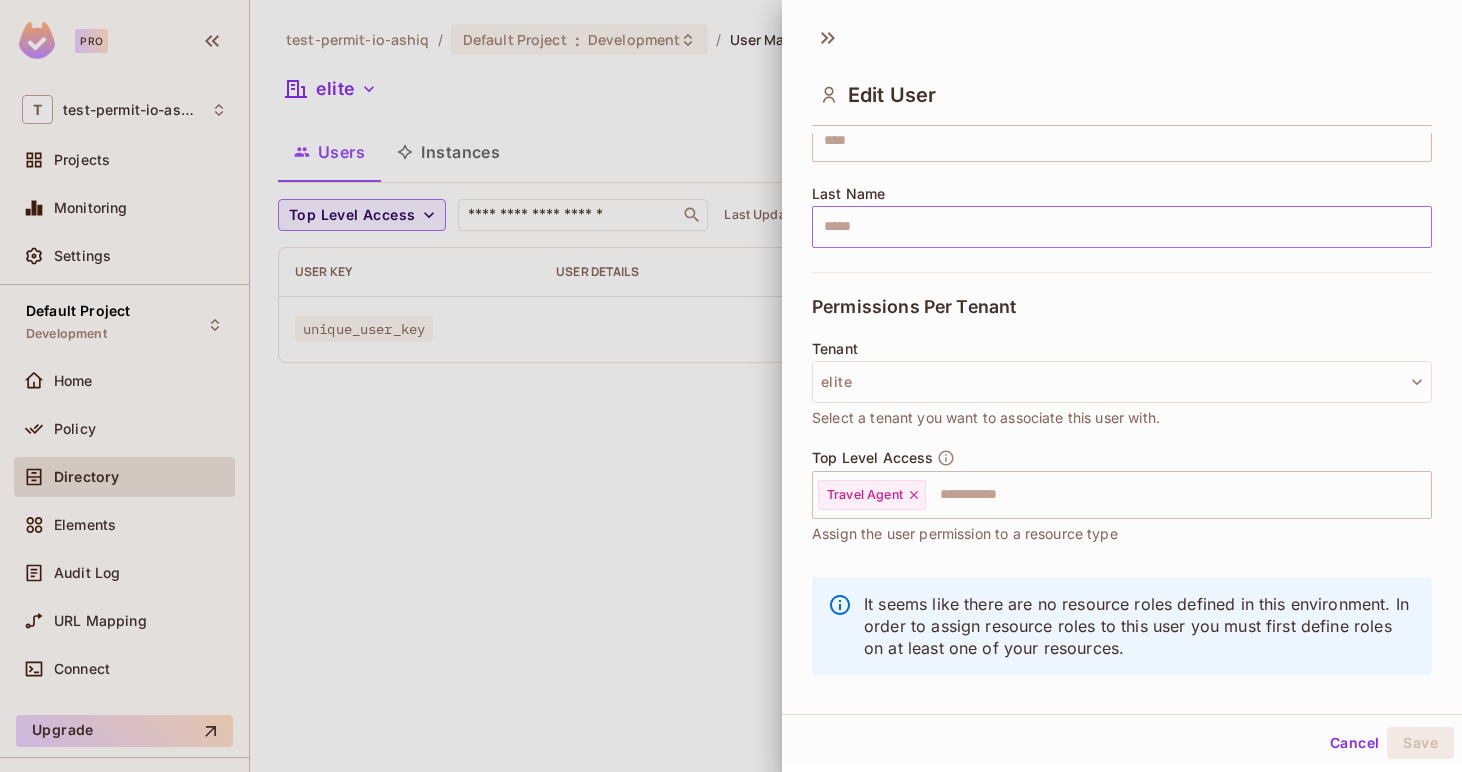 scroll, scrollTop: 309, scrollLeft: 0, axis: vertical 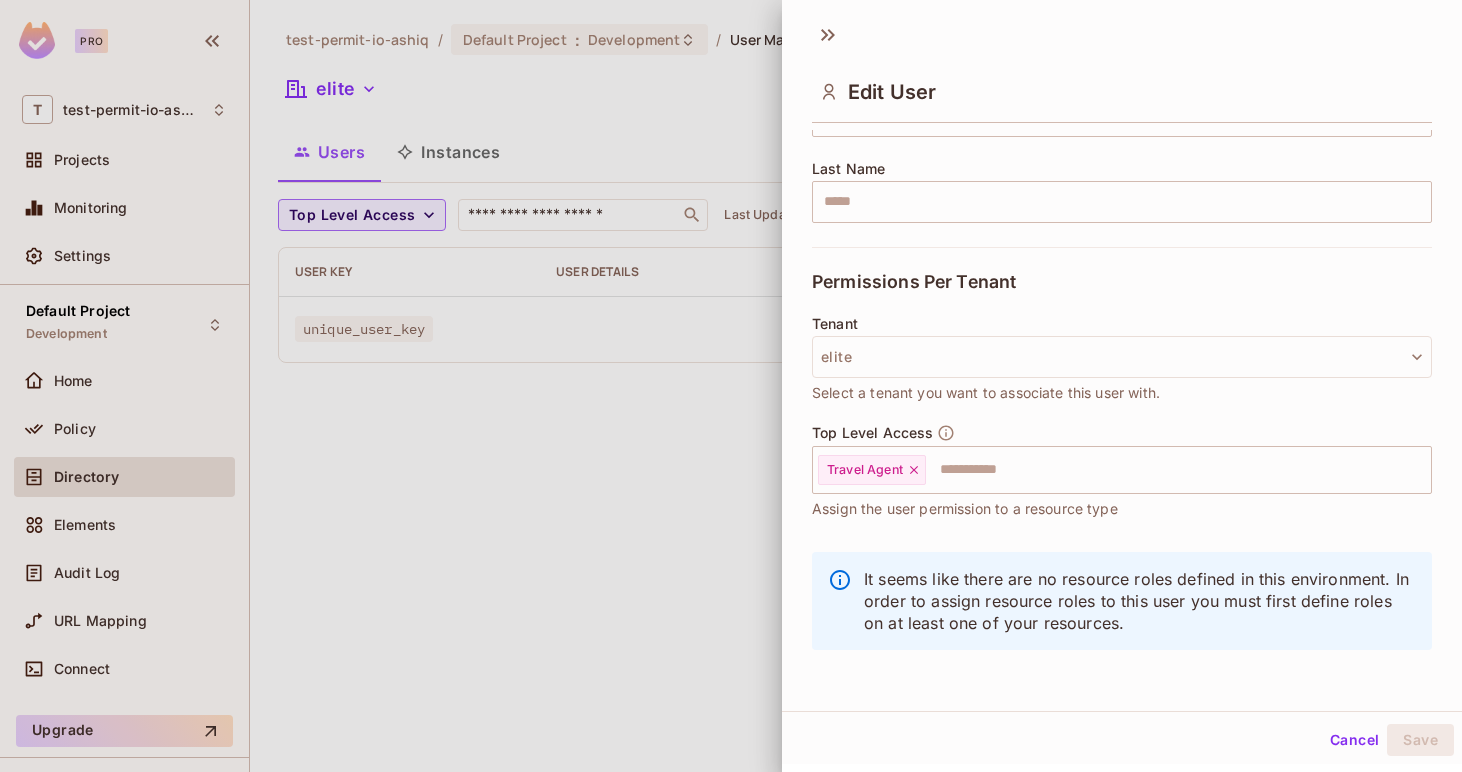 click at bounding box center (731, 386) 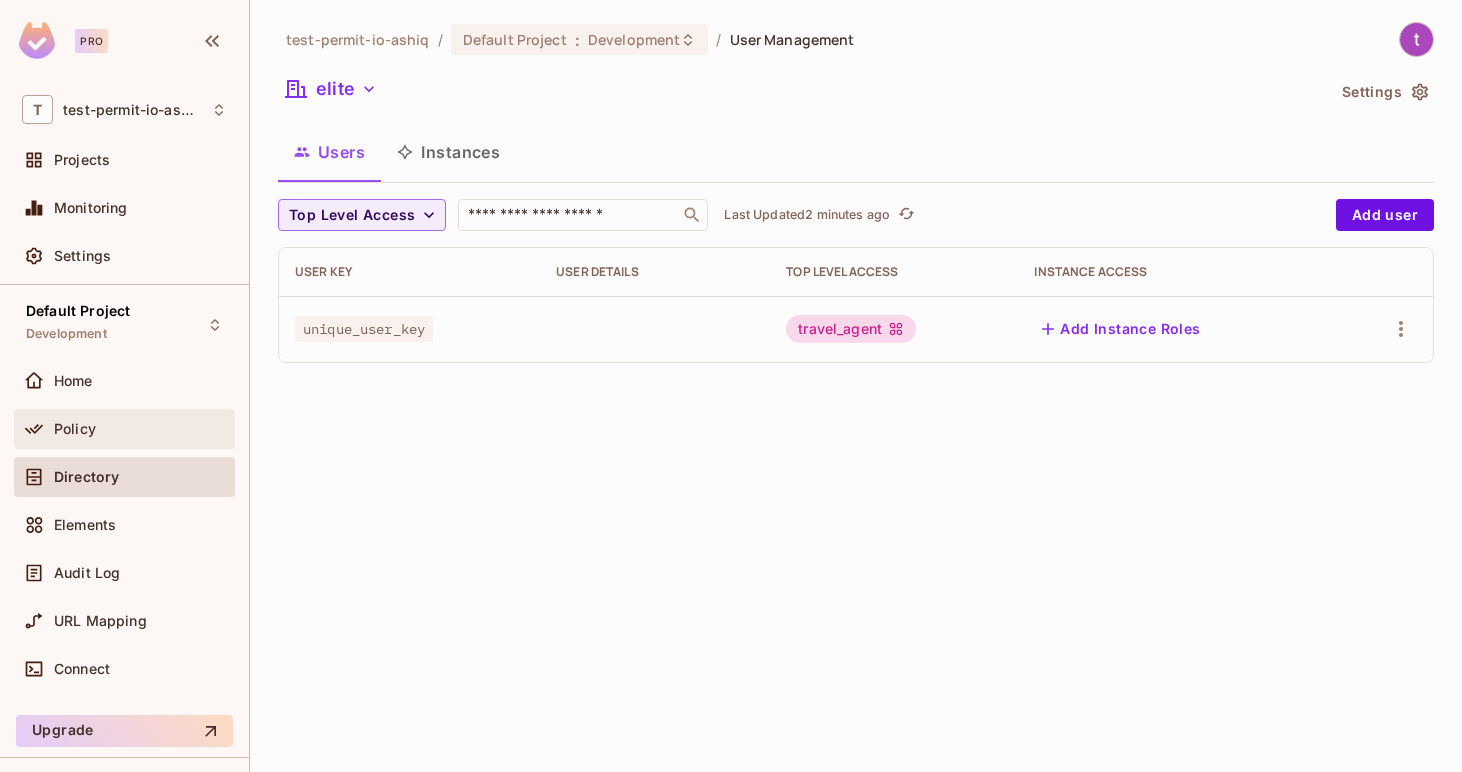 click on "Policy" at bounding box center [140, 429] 